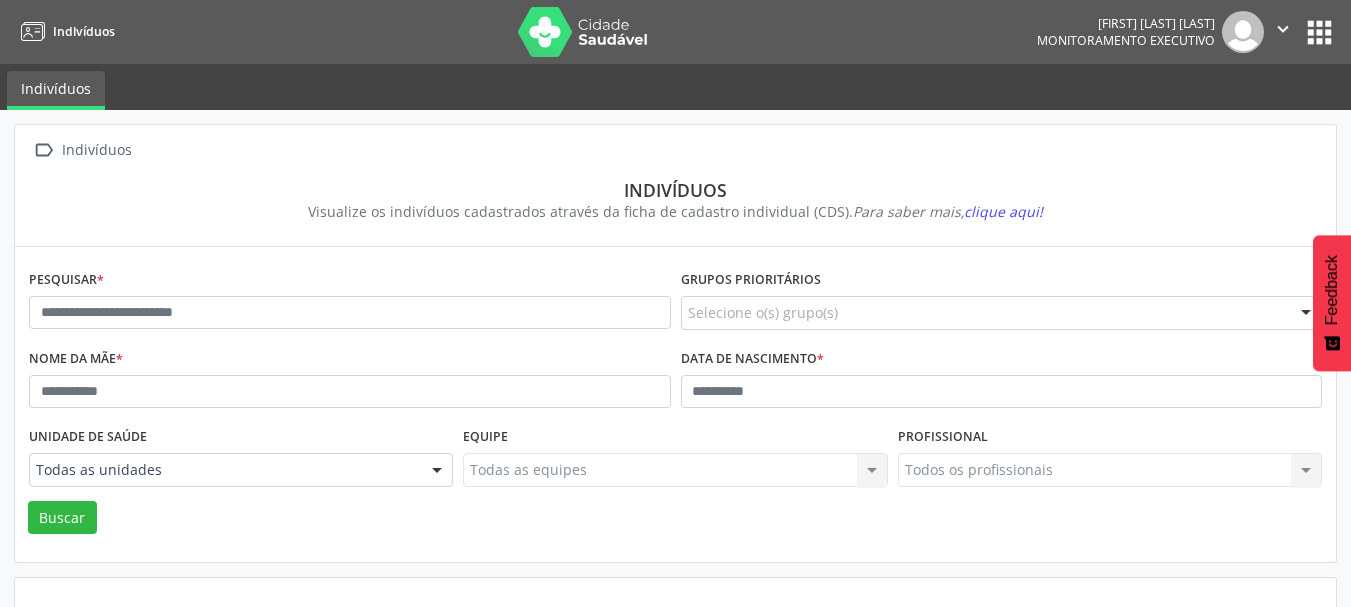 scroll, scrollTop: 0, scrollLeft: 0, axis: both 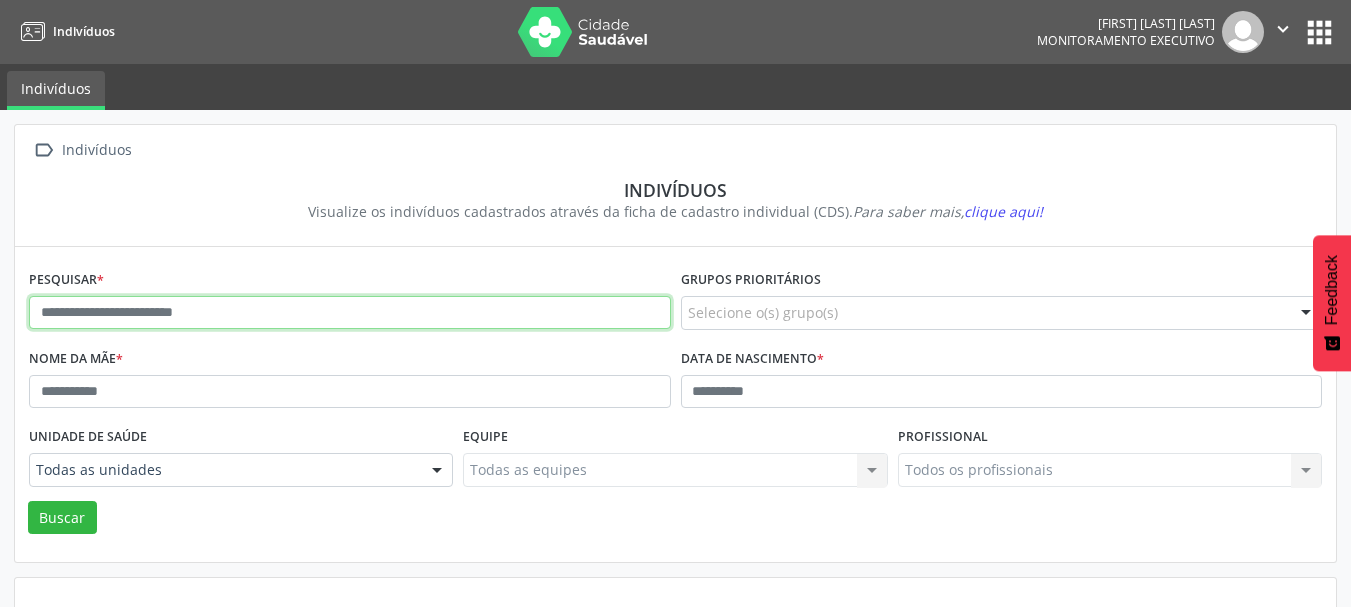 click at bounding box center [350, 313] 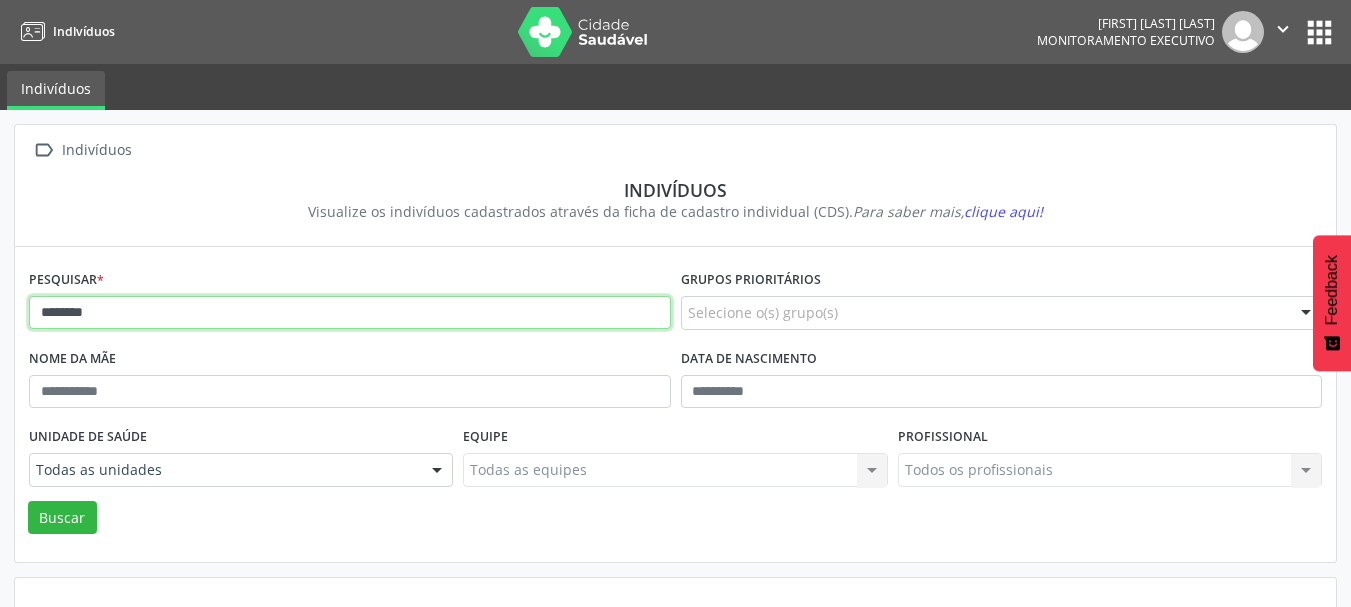 click on "*******" at bounding box center [350, 313] 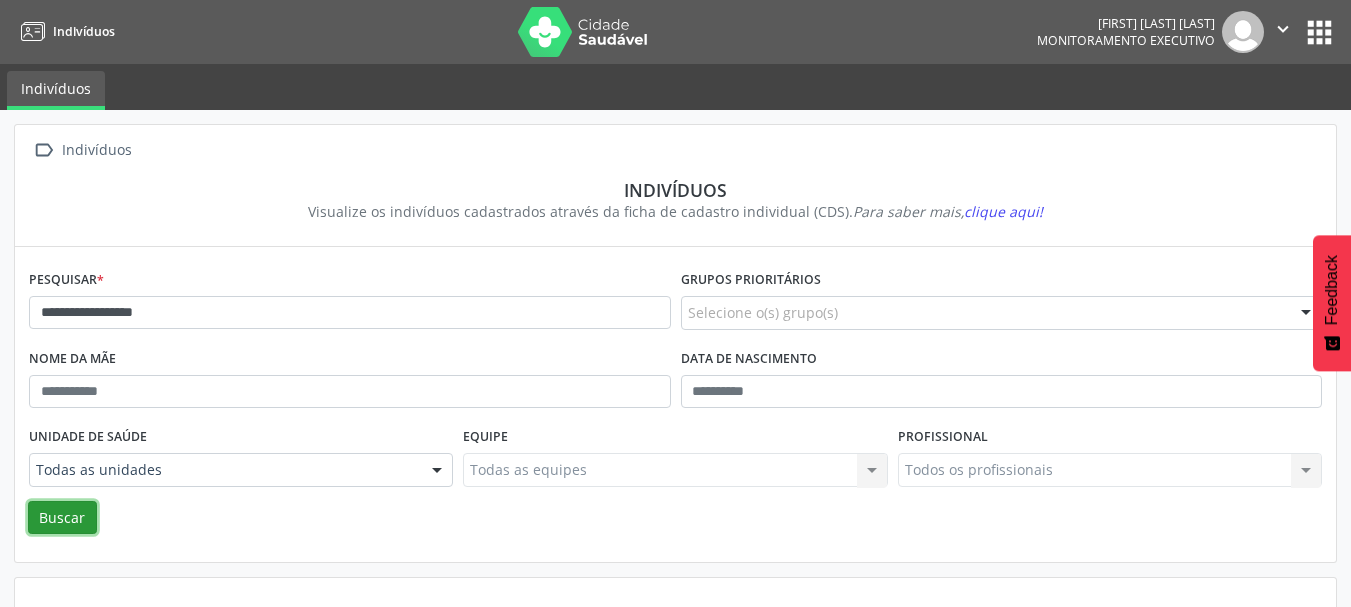 click on "Buscar" at bounding box center [62, 518] 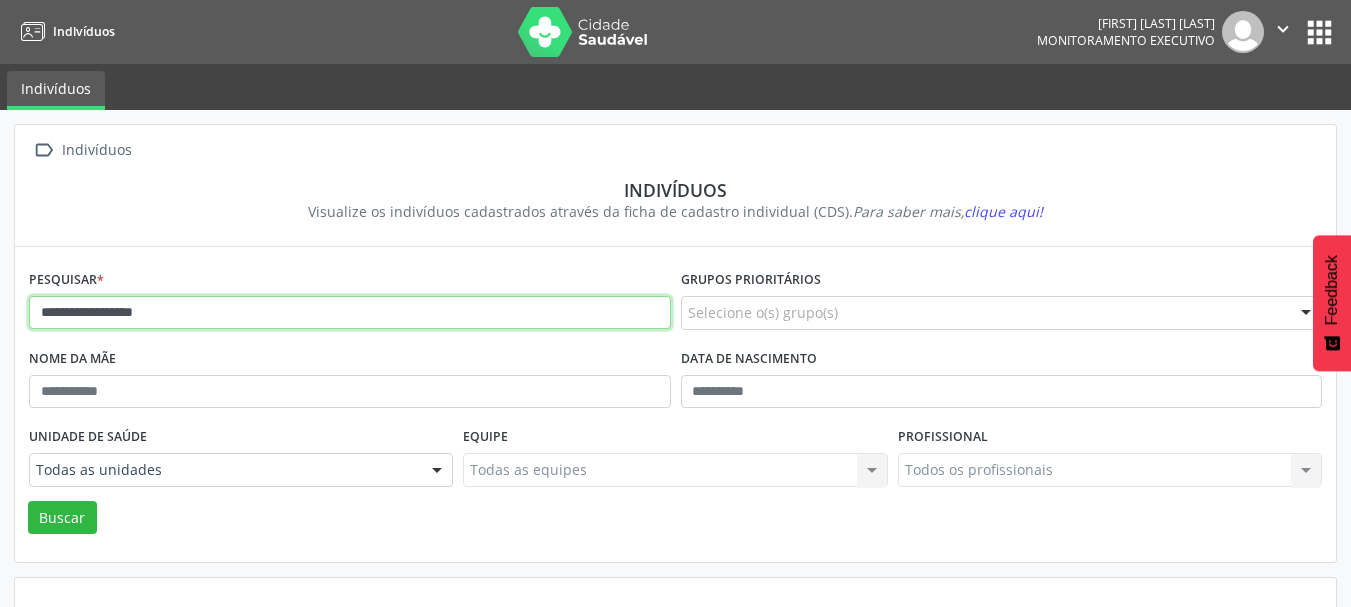 drag, startPoint x: 191, startPoint y: 310, endPoint x: 0, endPoint y: 307, distance: 191.02356 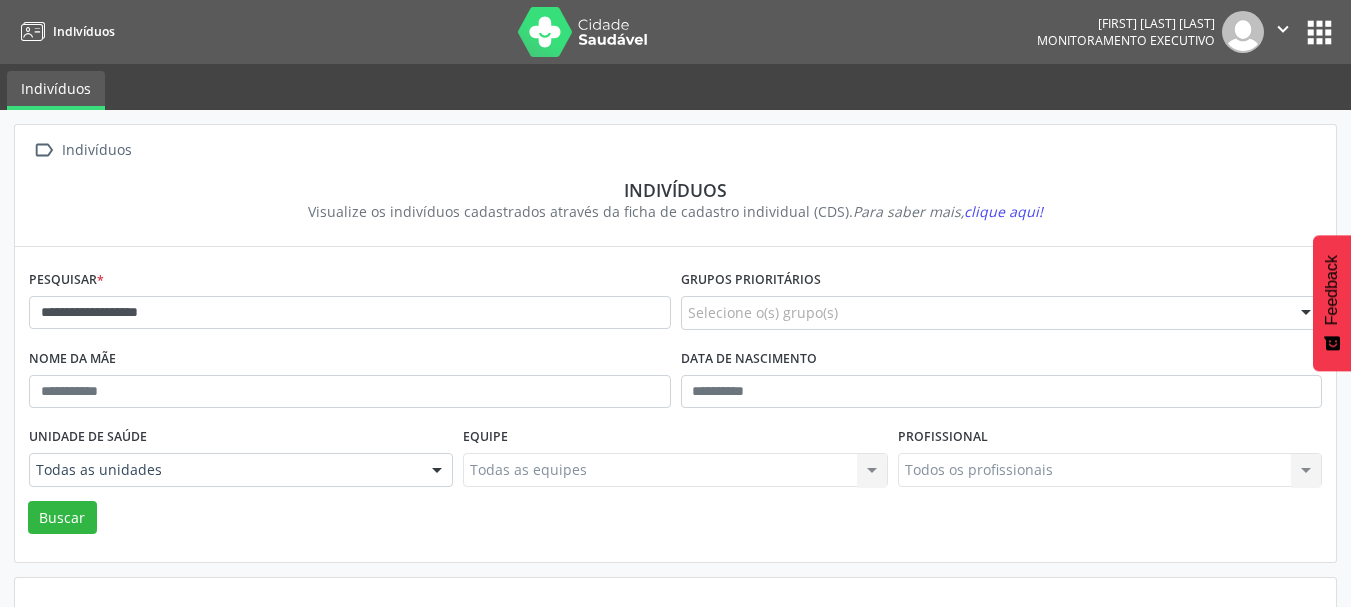 scroll, scrollTop: 93, scrollLeft: 0, axis: vertical 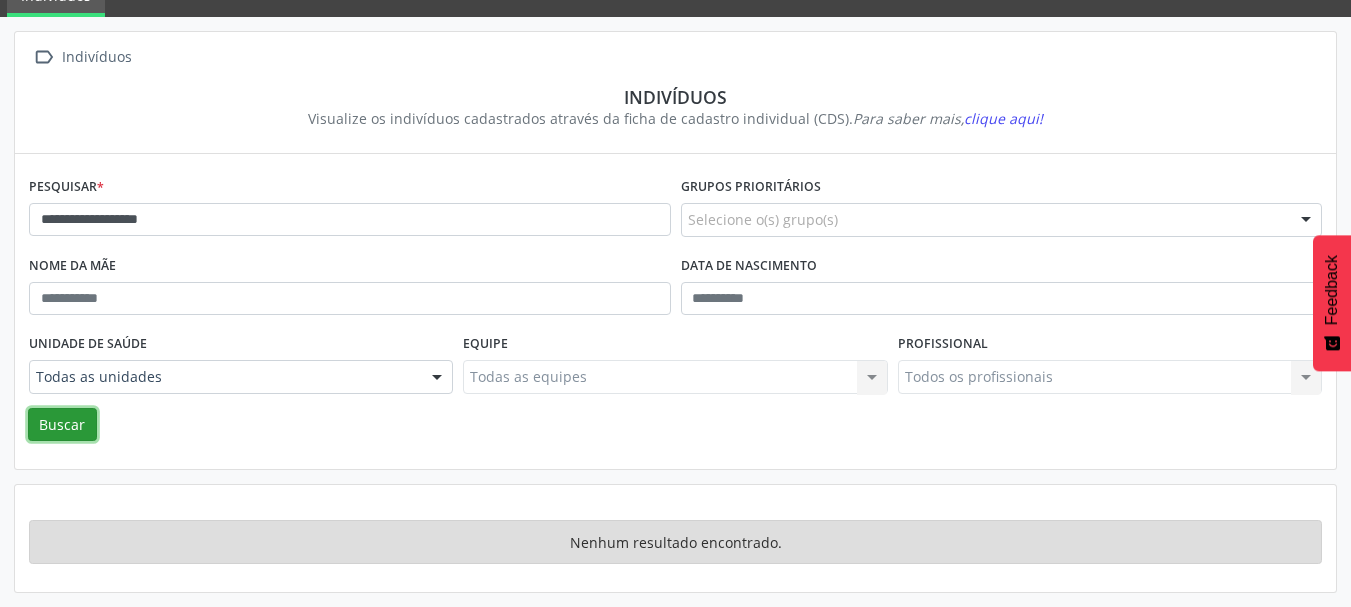 click on "Buscar" at bounding box center [62, 425] 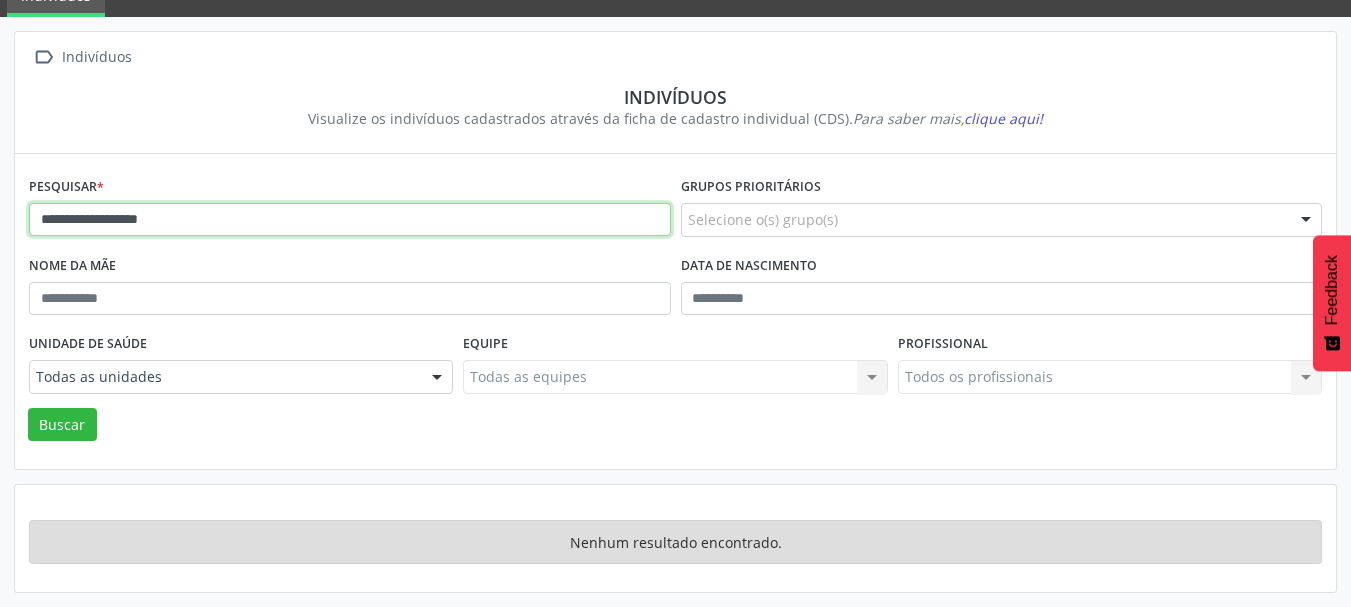 click on "**********" at bounding box center (350, 220) 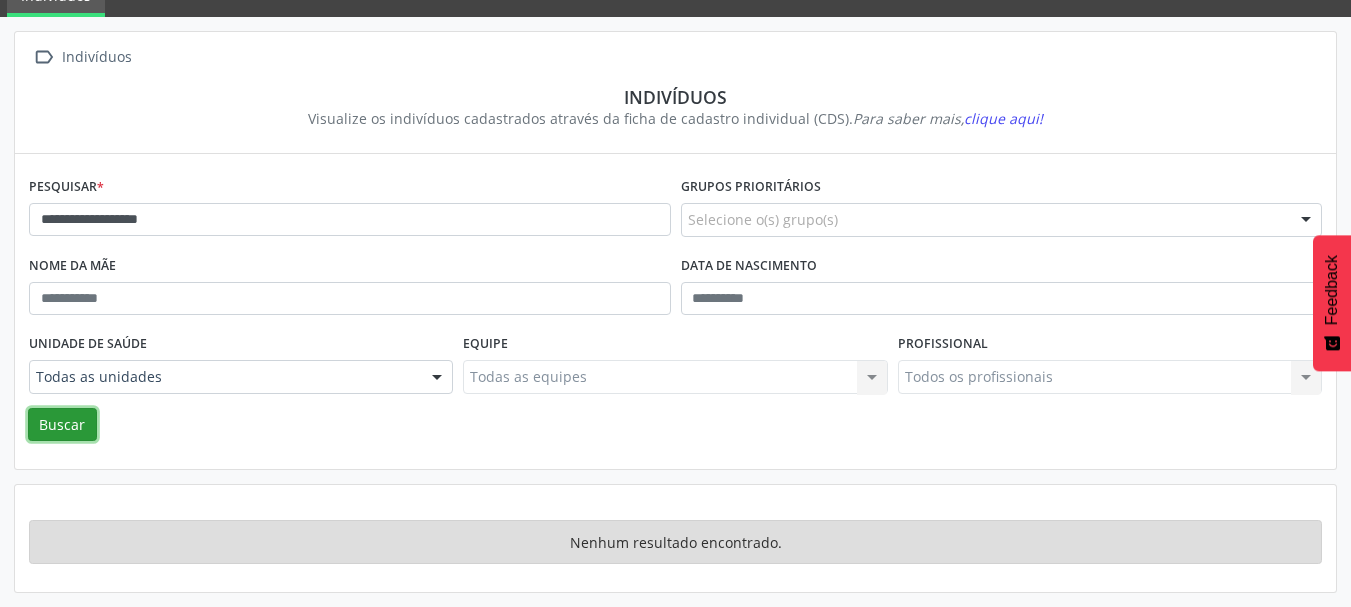 click on "Buscar" at bounding box center (62, 425) 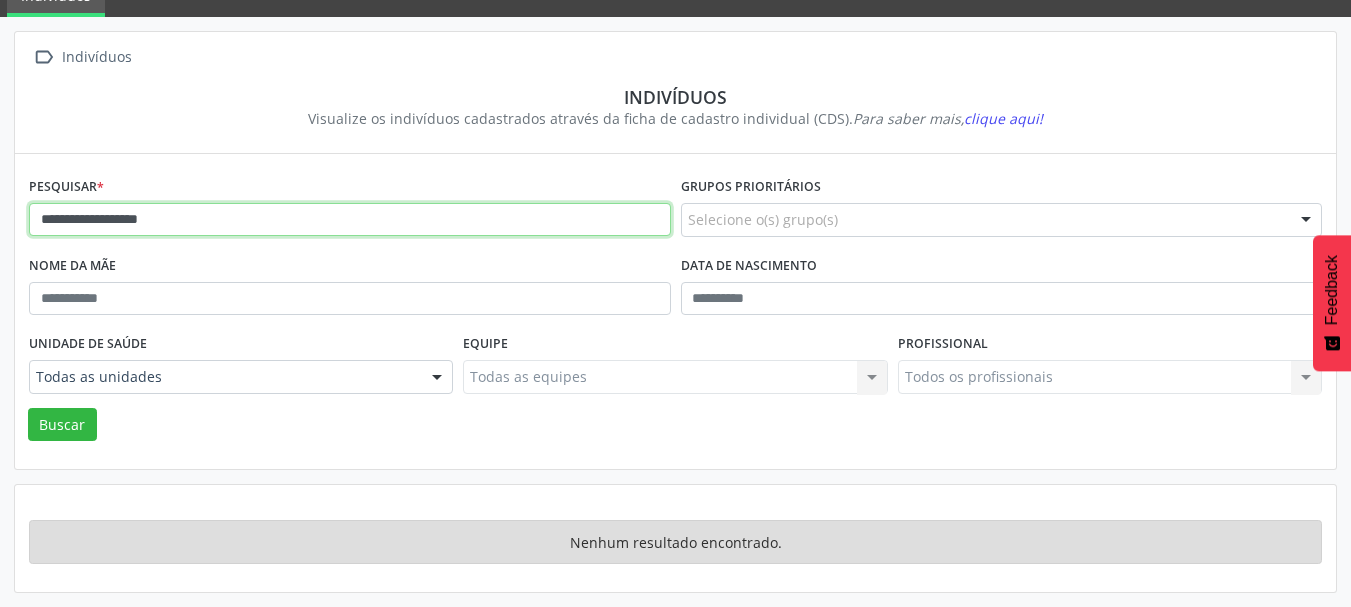 click on "**********" at bounding box center [350, 220] 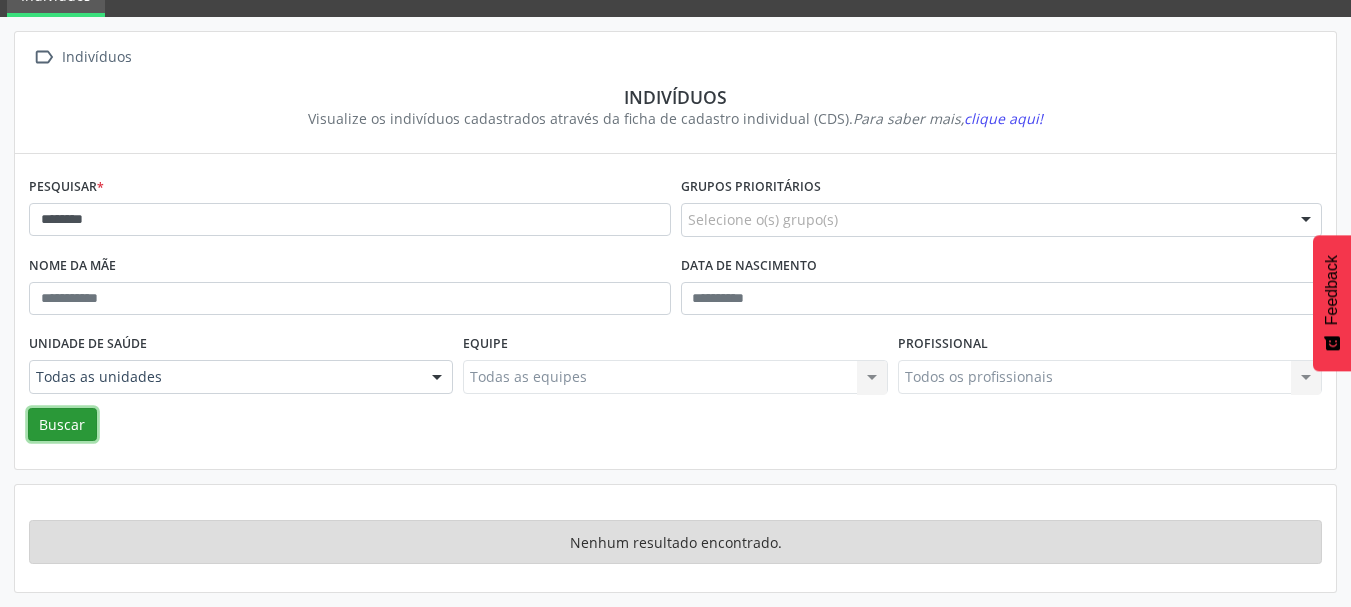 click on "Buscar" at bounding box center (62, 425) 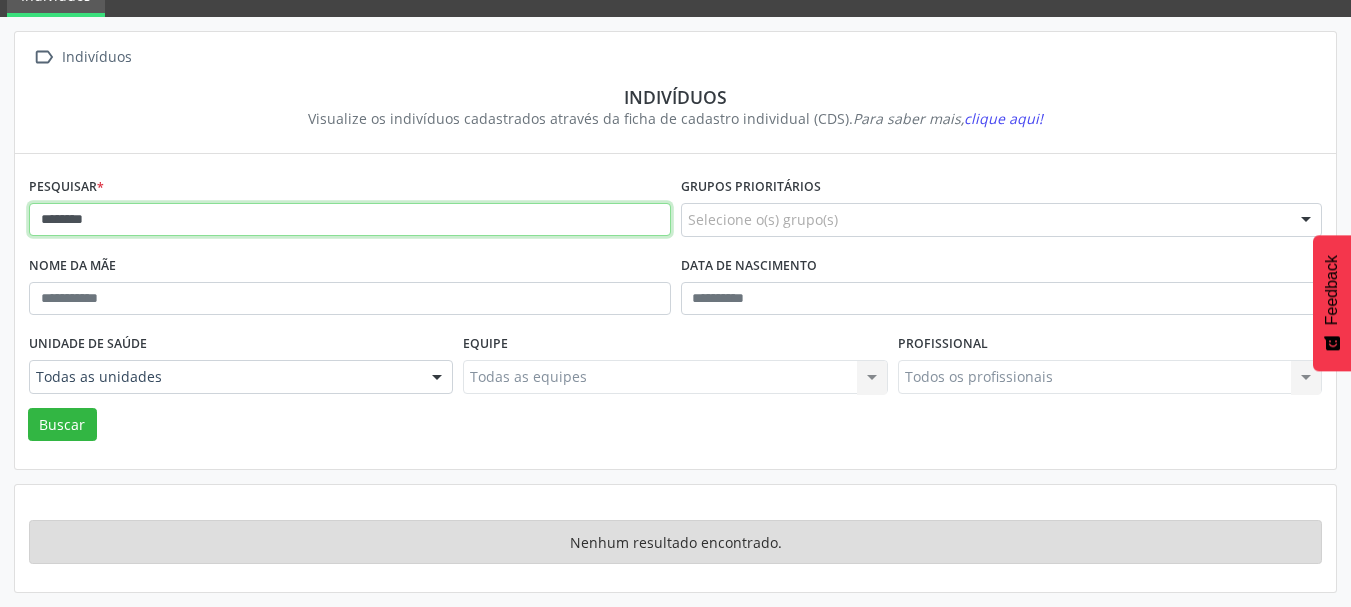 drag, startPoint x: 131, startPoint y: 225, endPoint x: 0, endPoint y: 211, distance: 131.74597 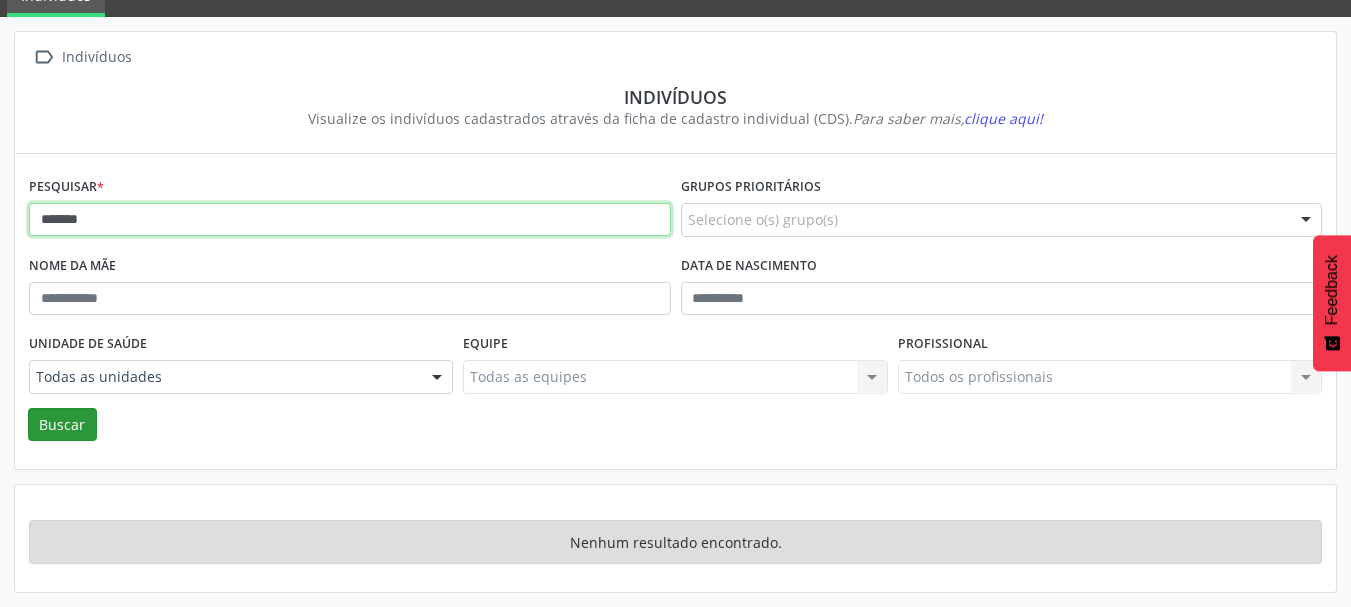 type on "*******" 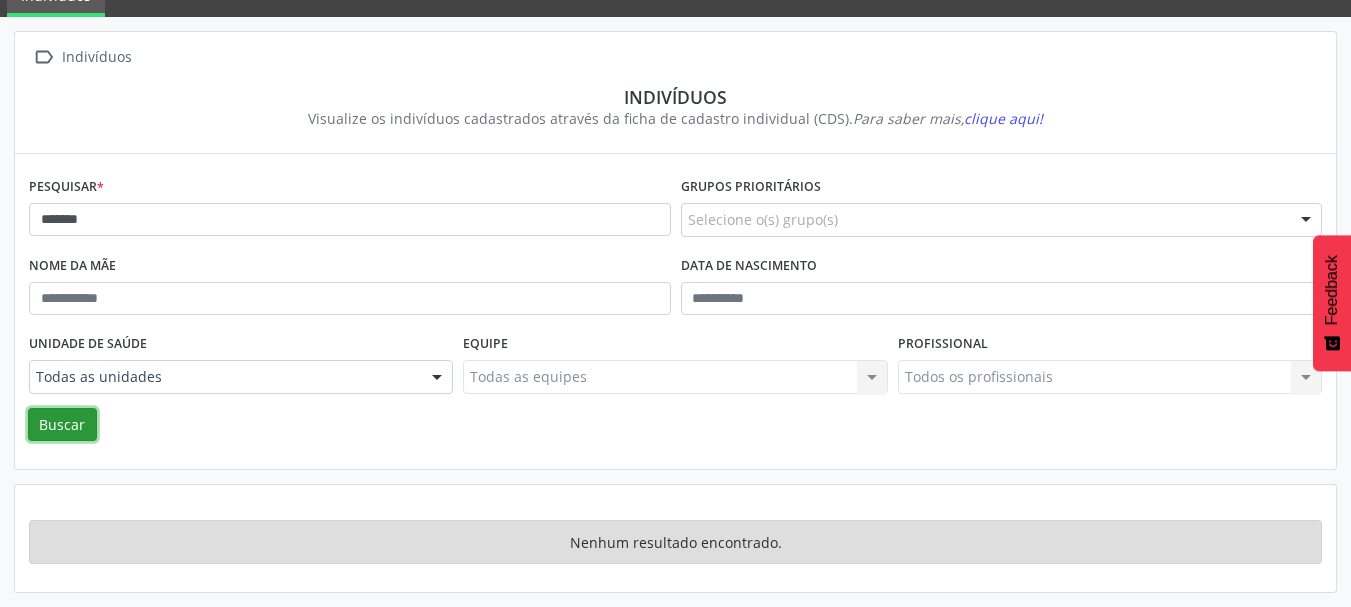 click on "Buscar" at bounding box center (62, 425) 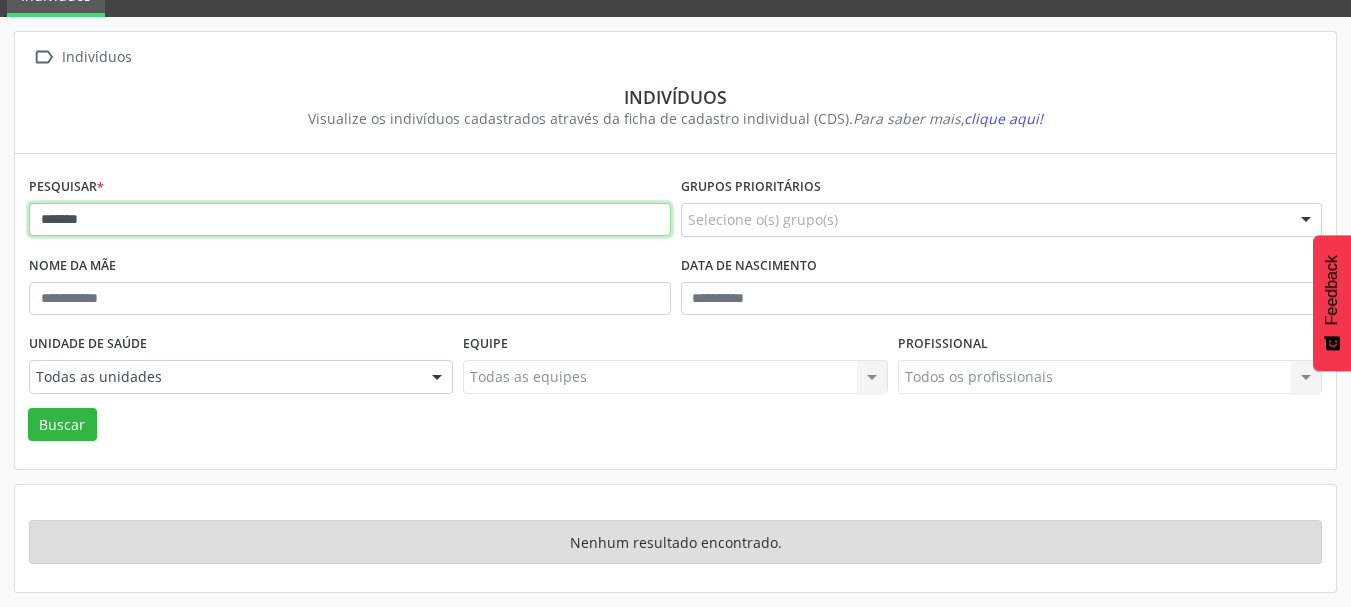 click on "*******" at bounding box center [350, 220] 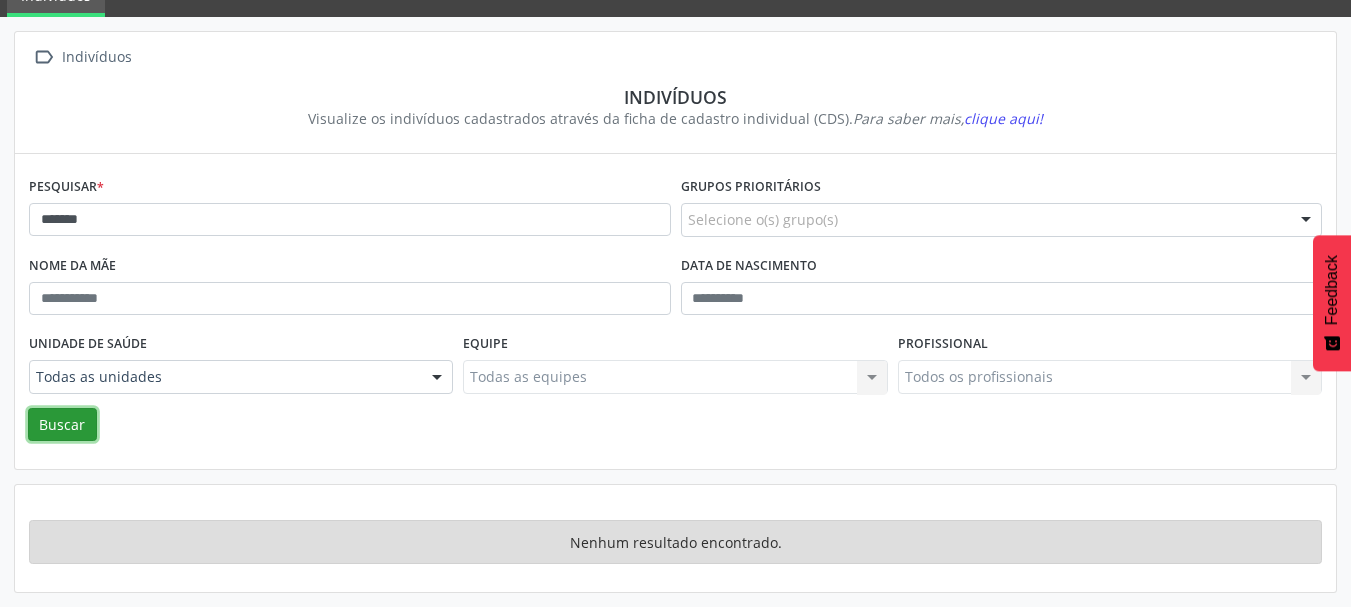 click on "Buscar" at bounding box center [62, 425] 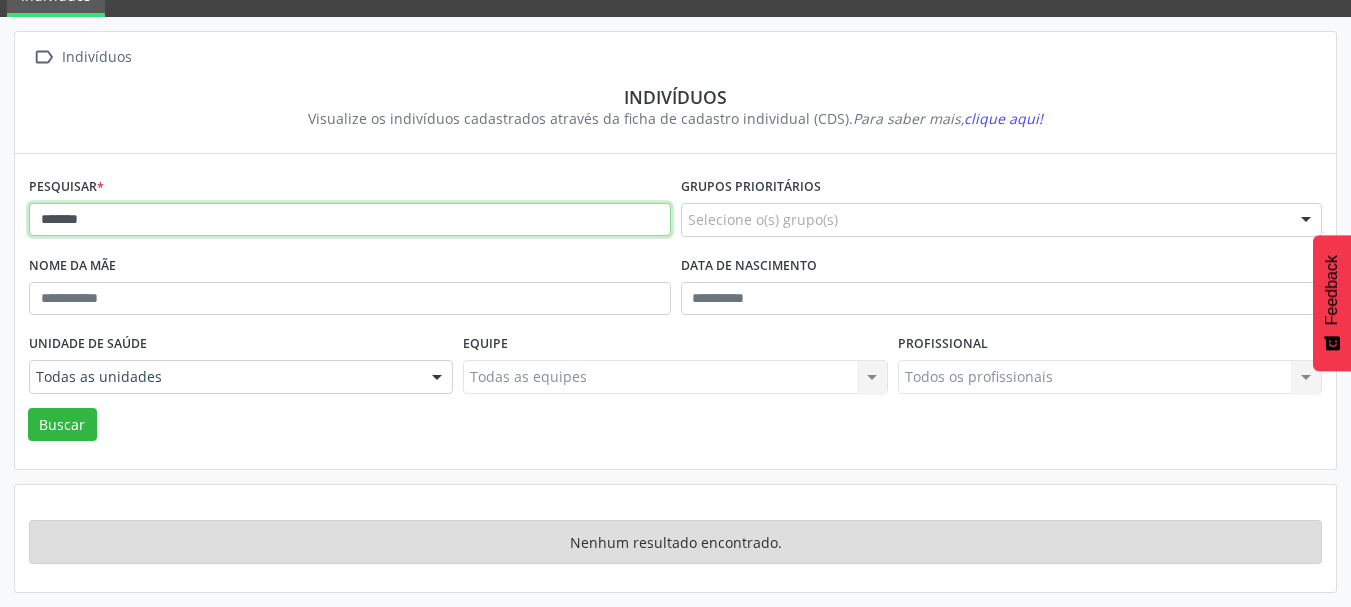 click on "*******" at bounding box center (350, 220) 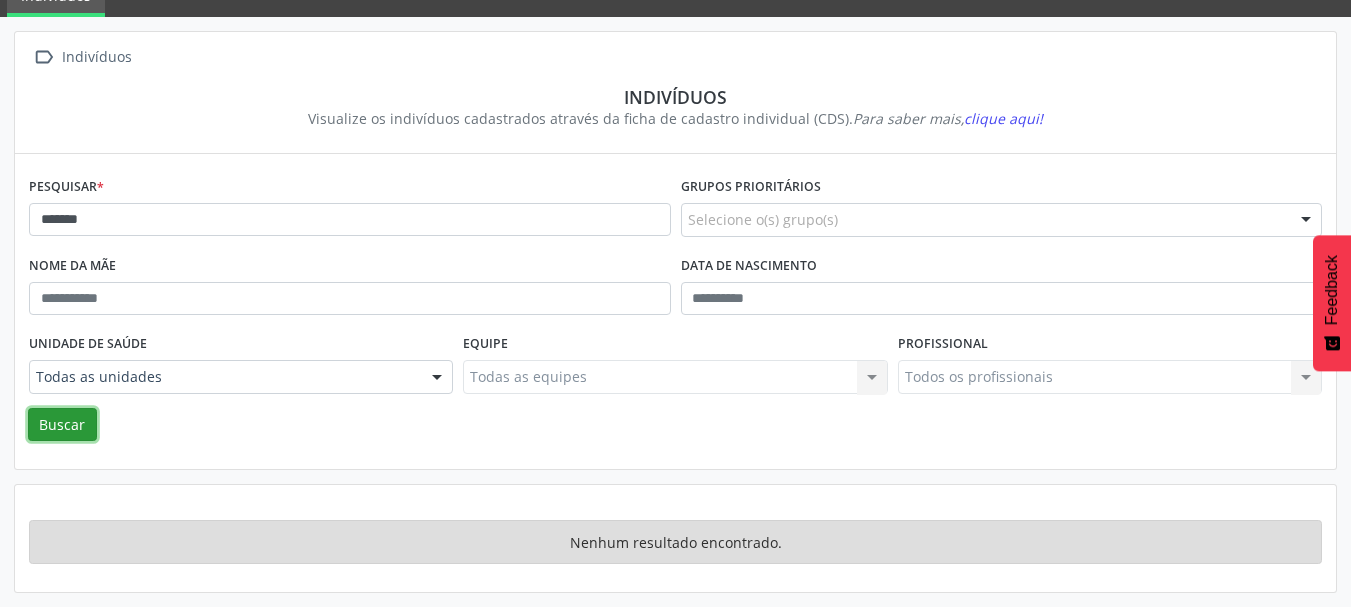 click on "Buscar" at bounding box center (62, 425) 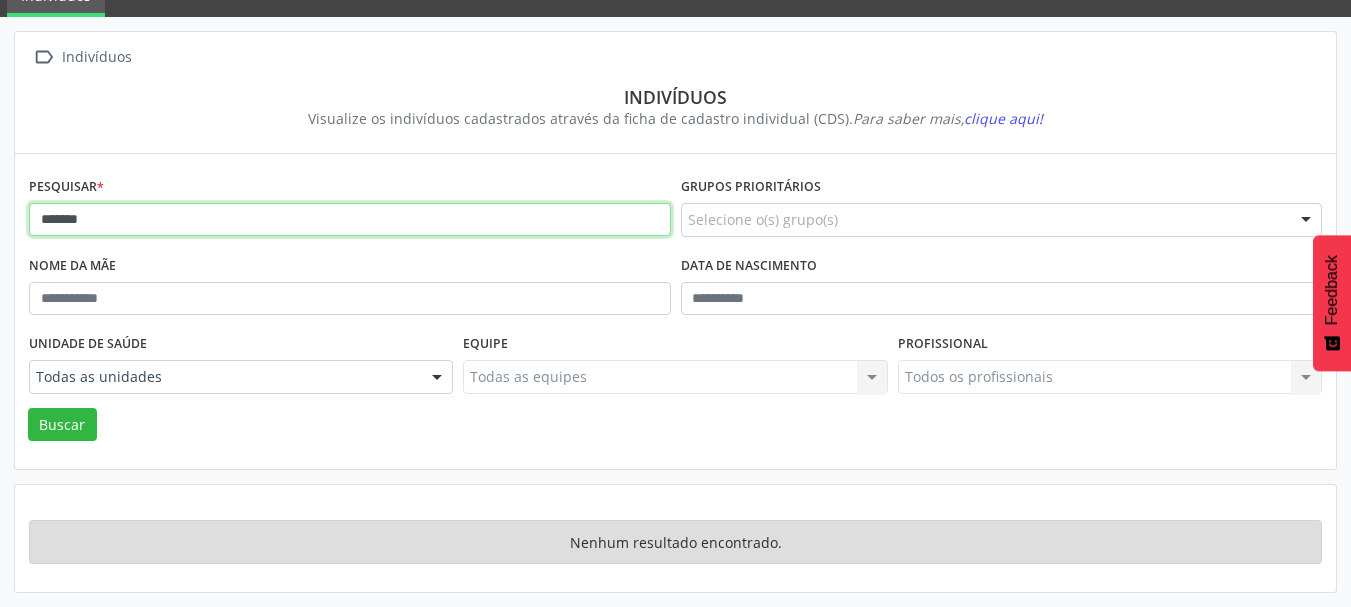 drag, startPoint x: 143, startPoint y: 223, endPoint x: 0, endPoint y: 203, distance: 144.39183 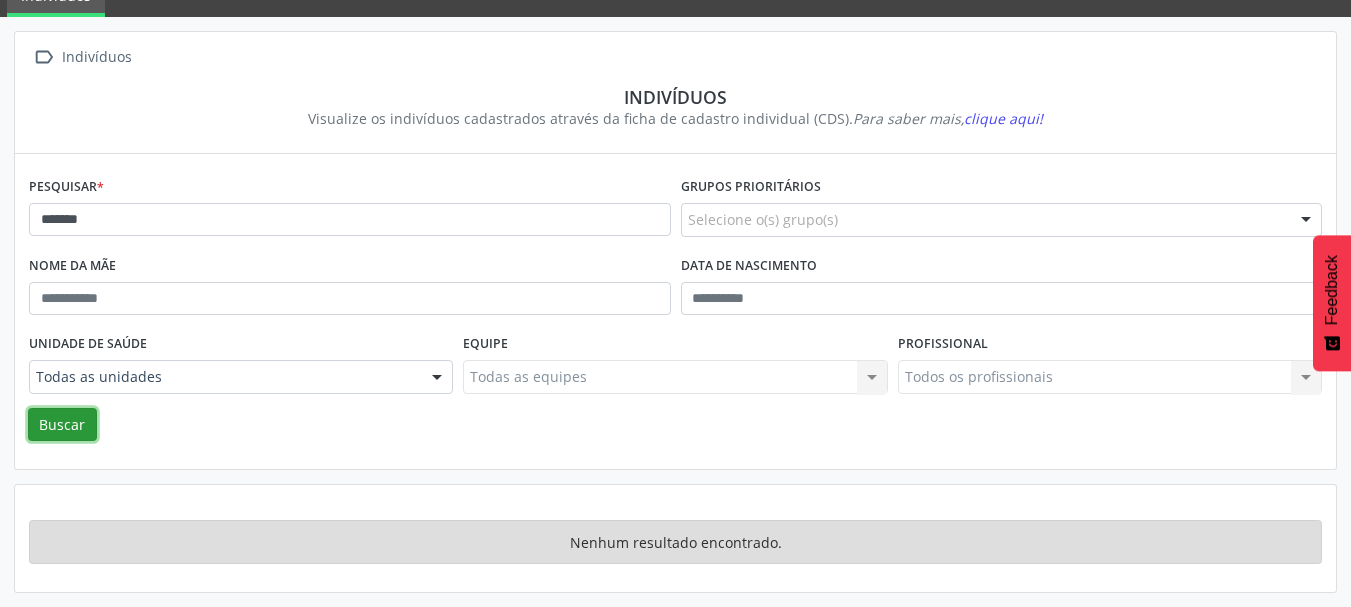 click on "Buscar" at bounding box center (62, 425) 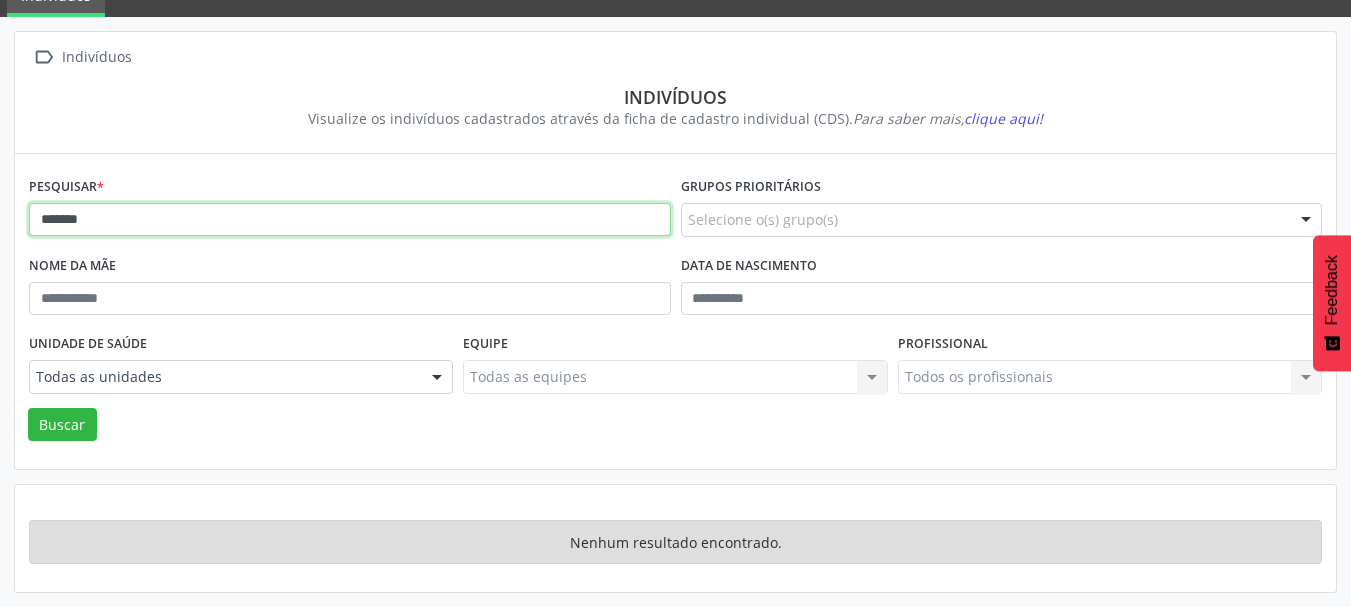 click on "*******" at bounding box center (350, 220) 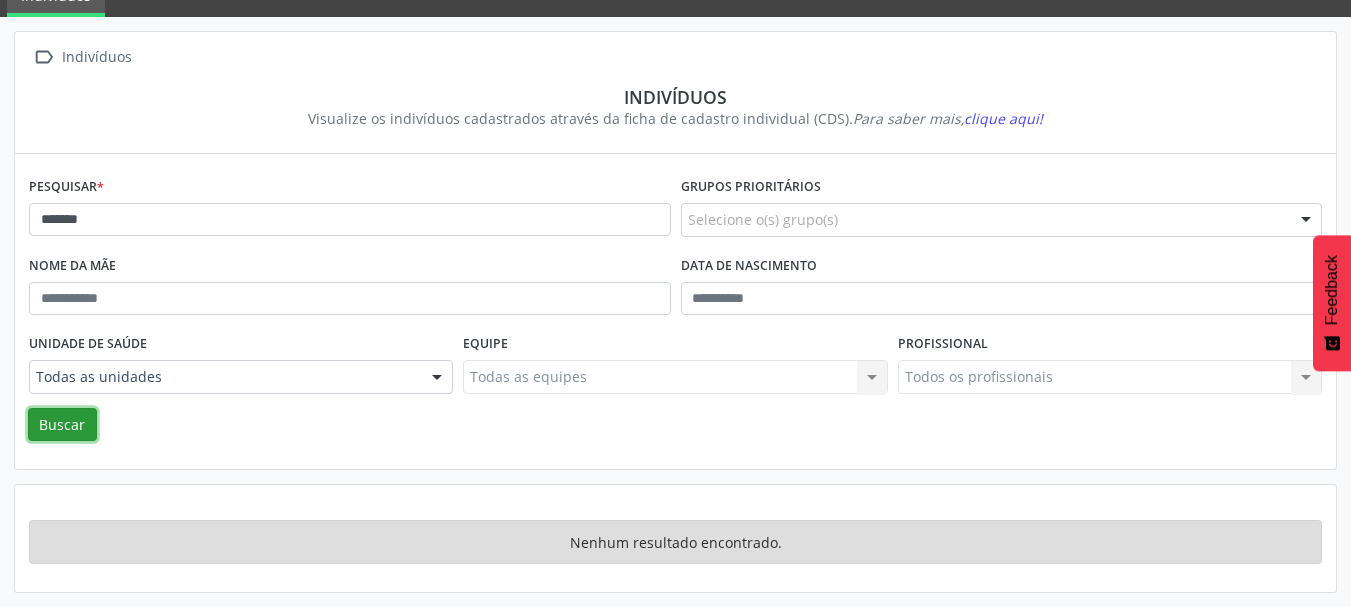 click on "Buscar" at bounding box center [62, 425] 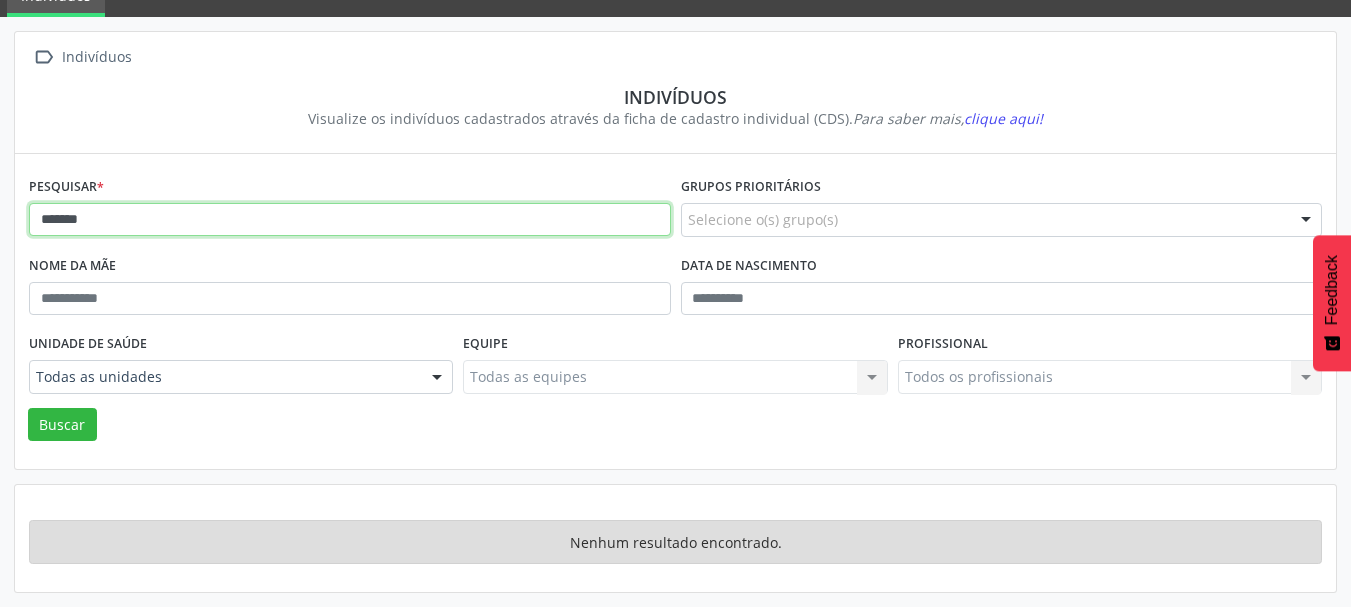 drag, startPoint x: 129, startPoint y: 223, endPoint x: 5, endPoint y: 211, distance: 124.57929 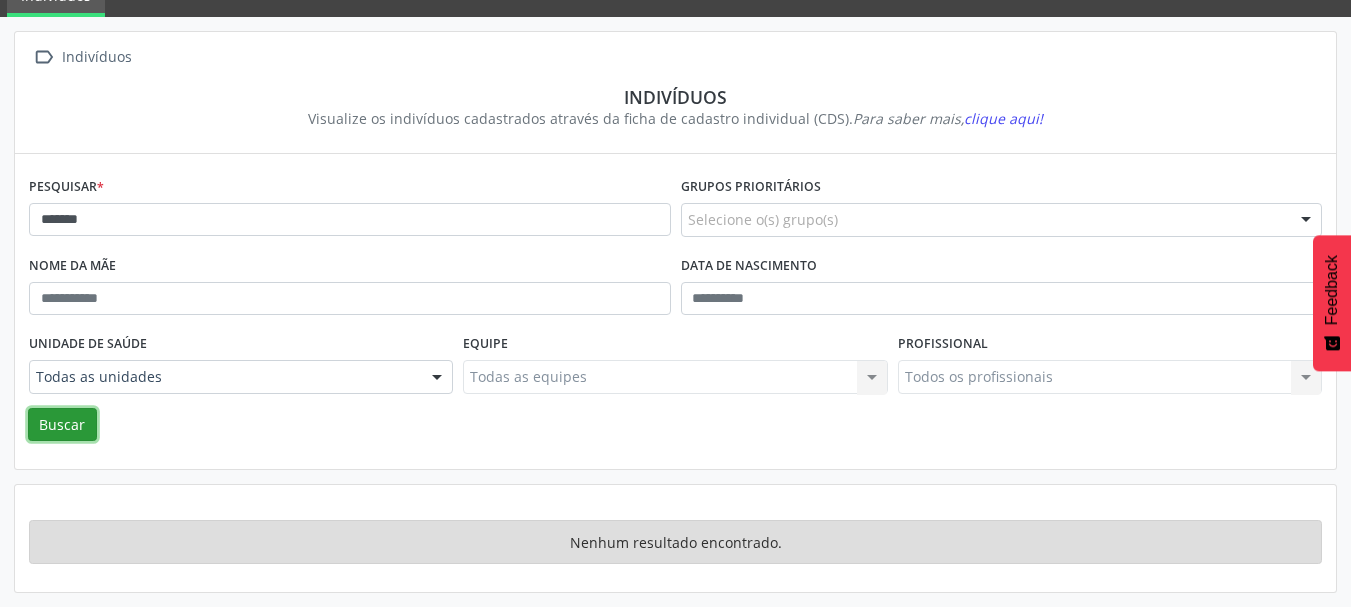 click on "Buscar" at bounding box center (62, 425) 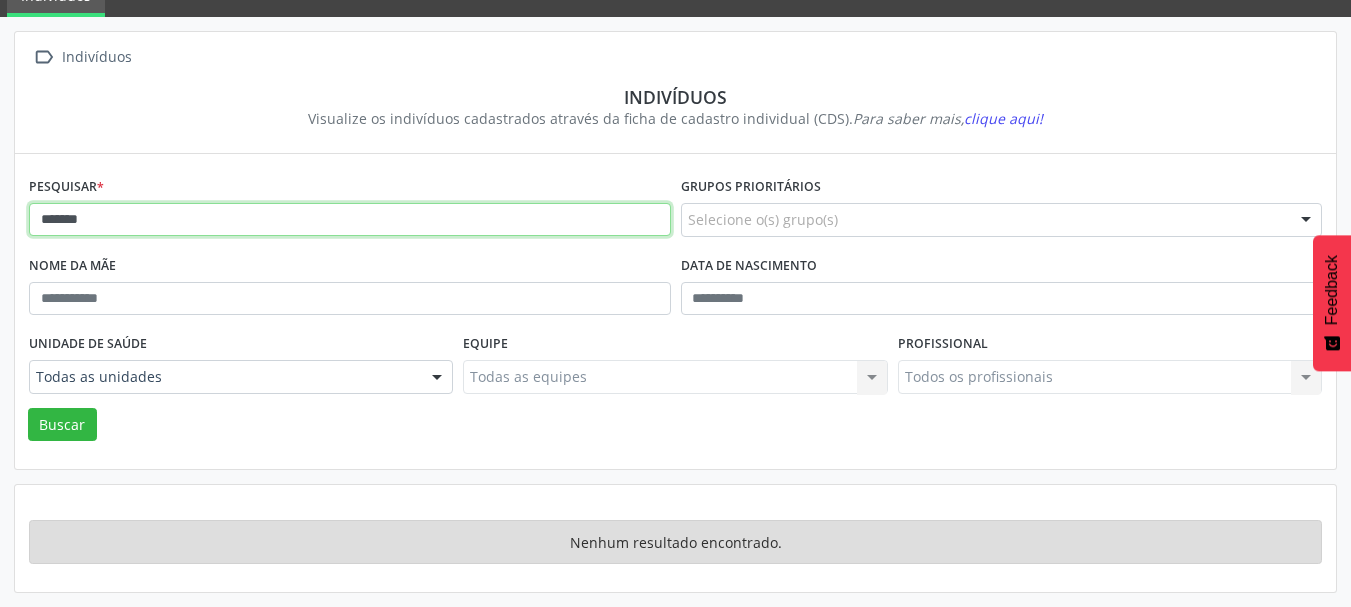 drag, startPoint x: 107, startPoint y: 217, endPoint x: 1, endPoint y: 212, distance: 106.11786 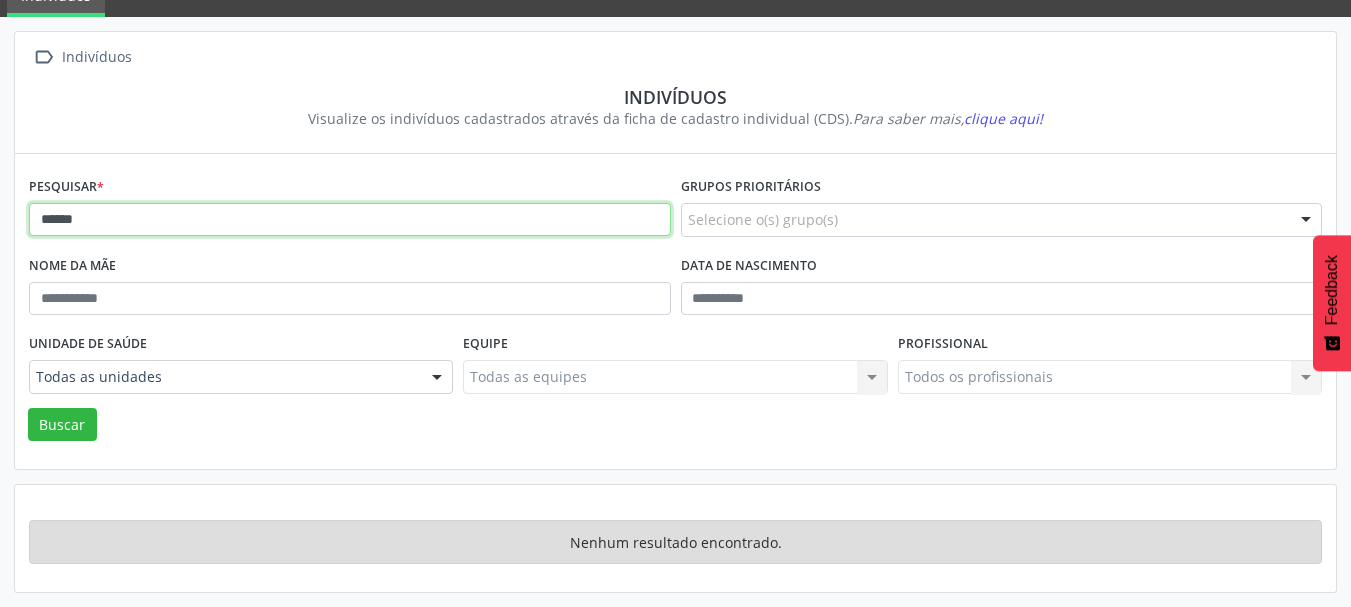 type on "*******" 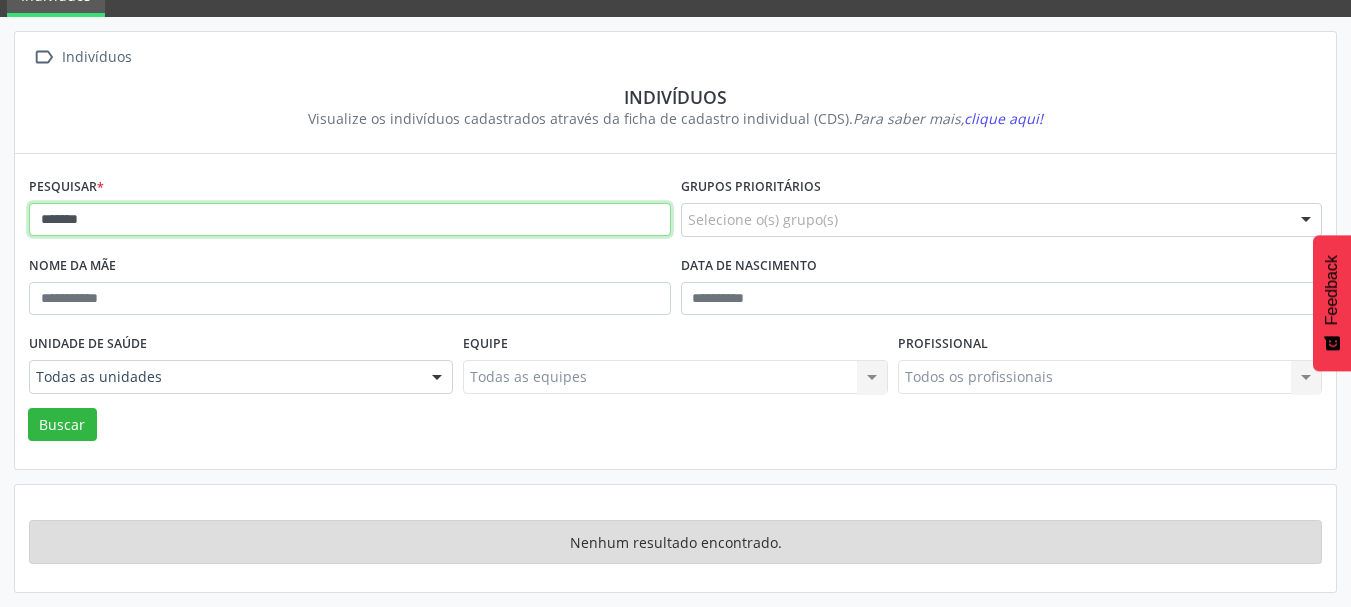 drag, startPoint x: 118, startPoint y: 231, endPoint x: 0, endPoint y: 224, distance: 118.20744 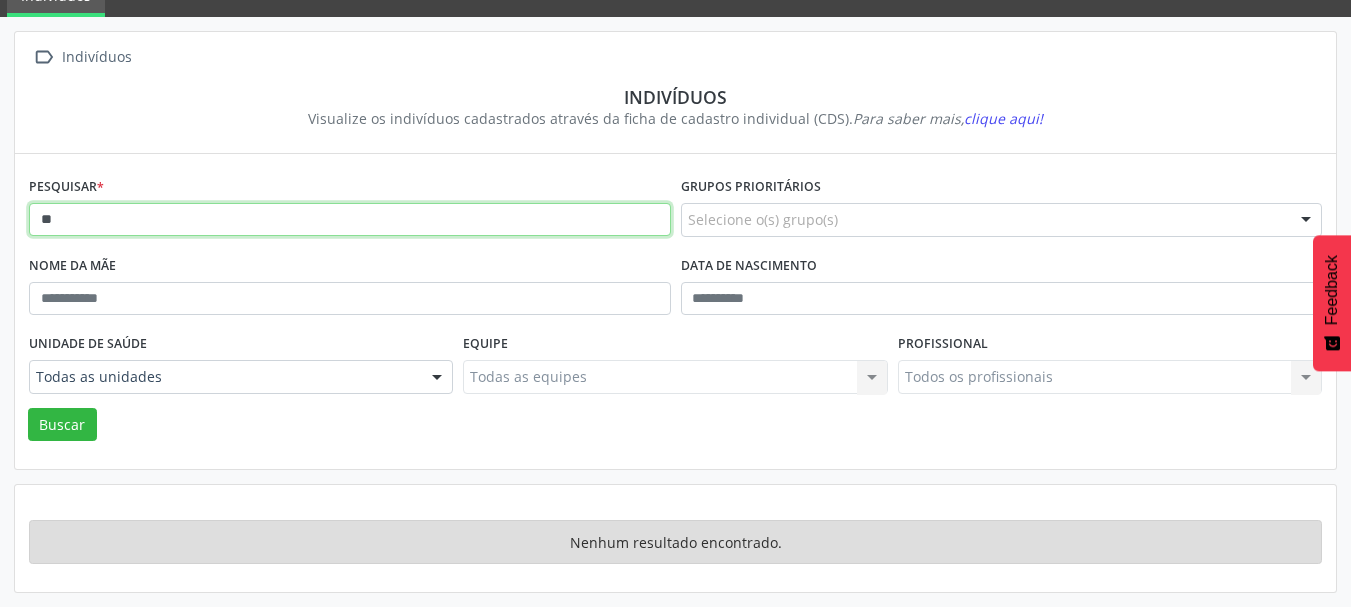type on "*" 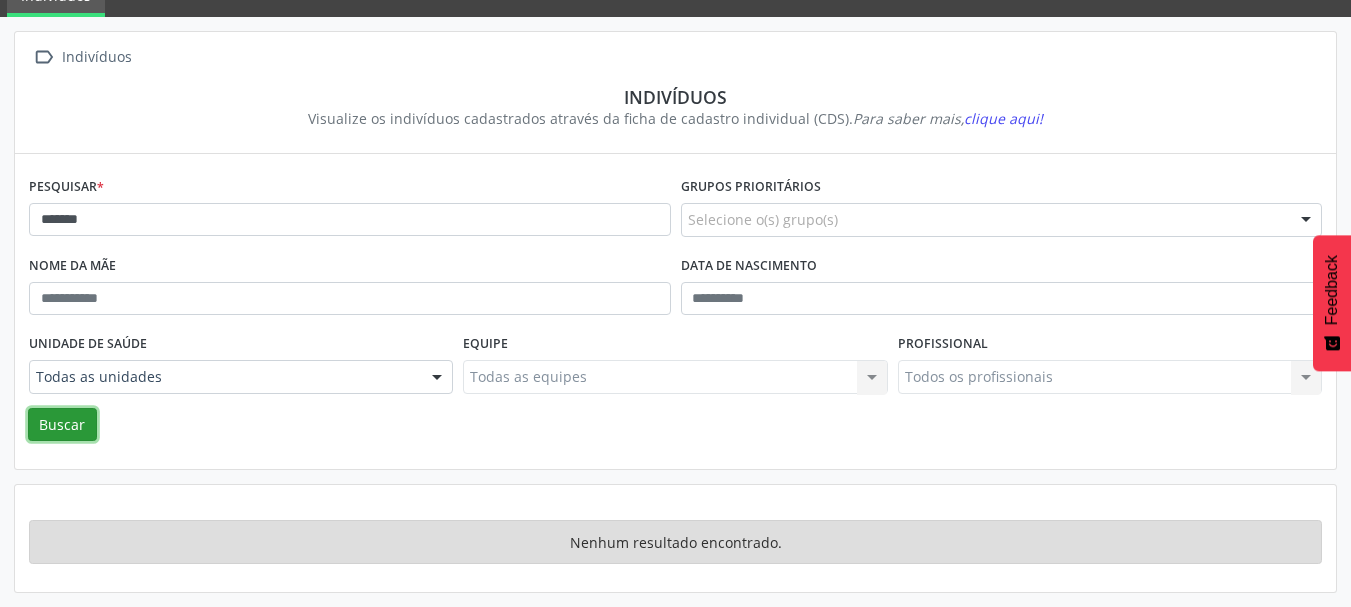 click on "Buscar" at bounding box center (62, 425) 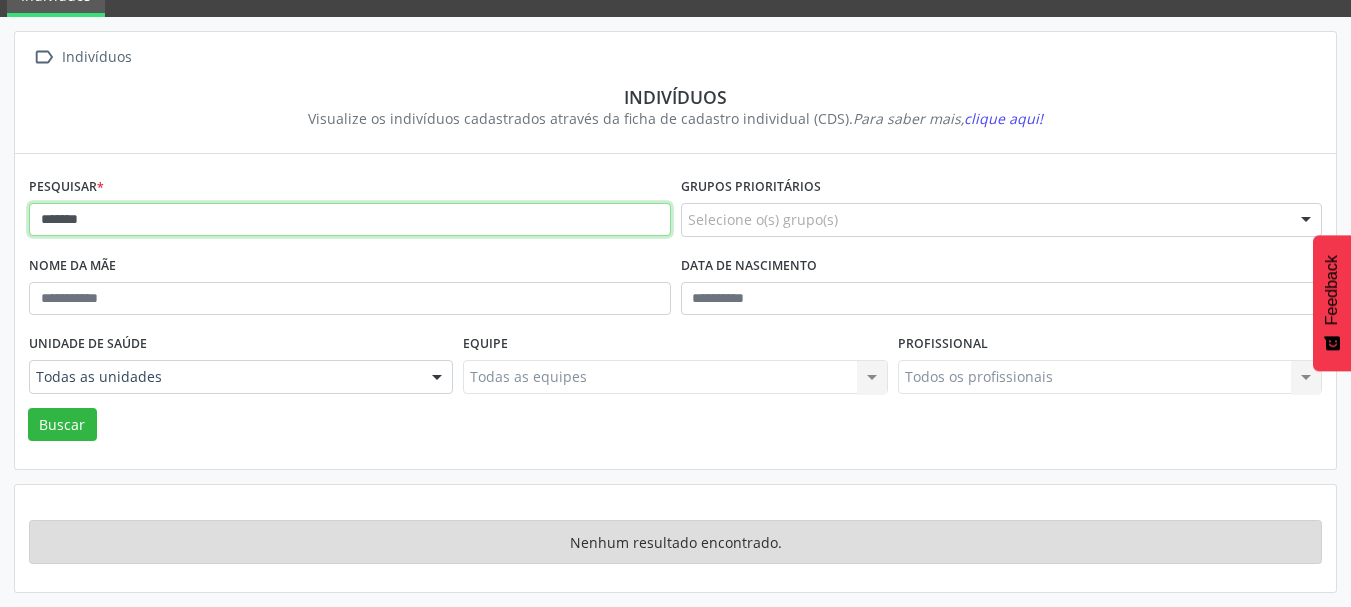click on "*******" at bounding box center [350, 220] 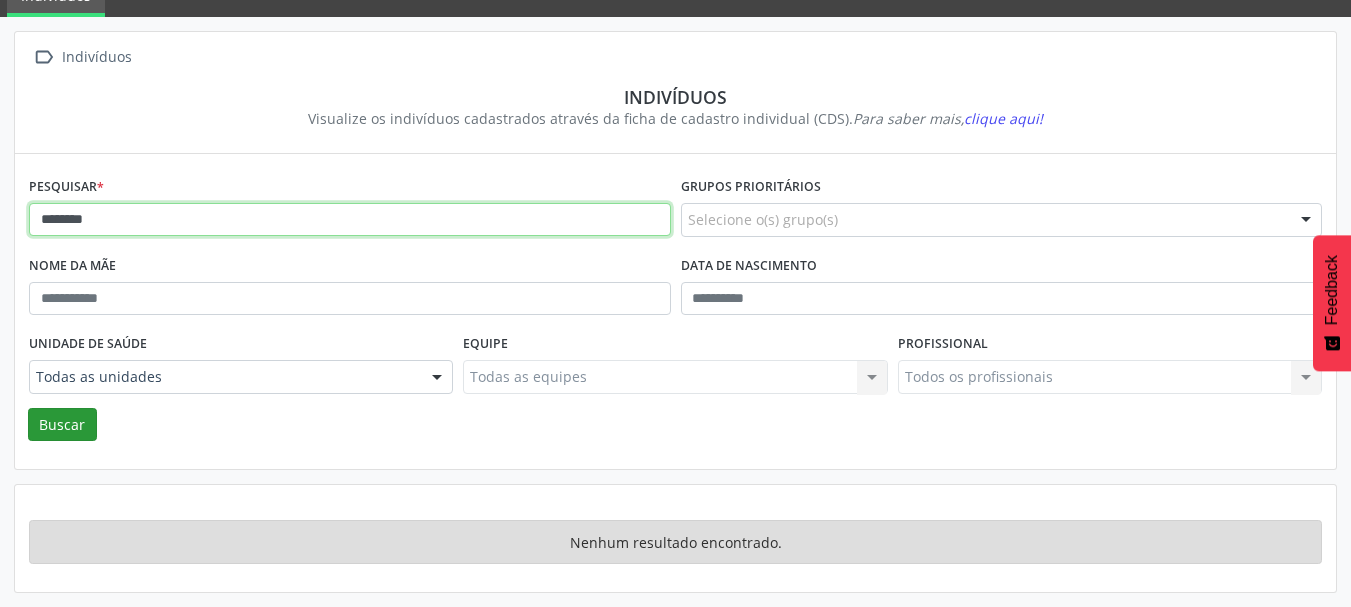 type on "*******" 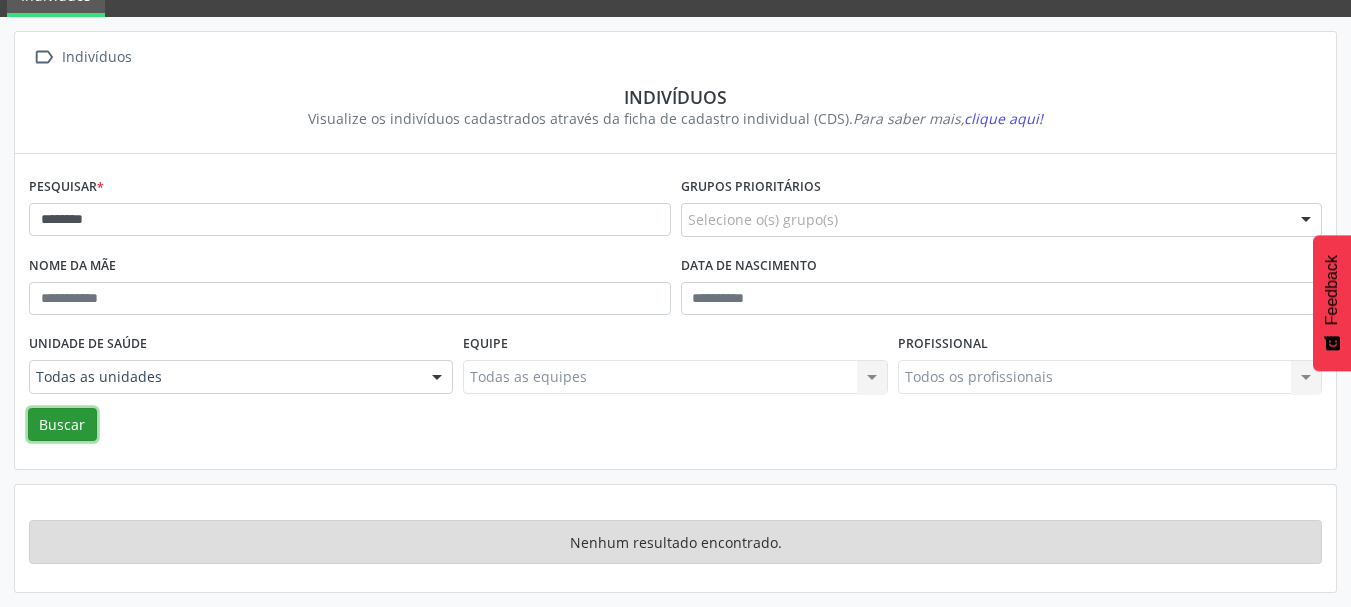 click on "Buscar" at bounding box center (62, 425) 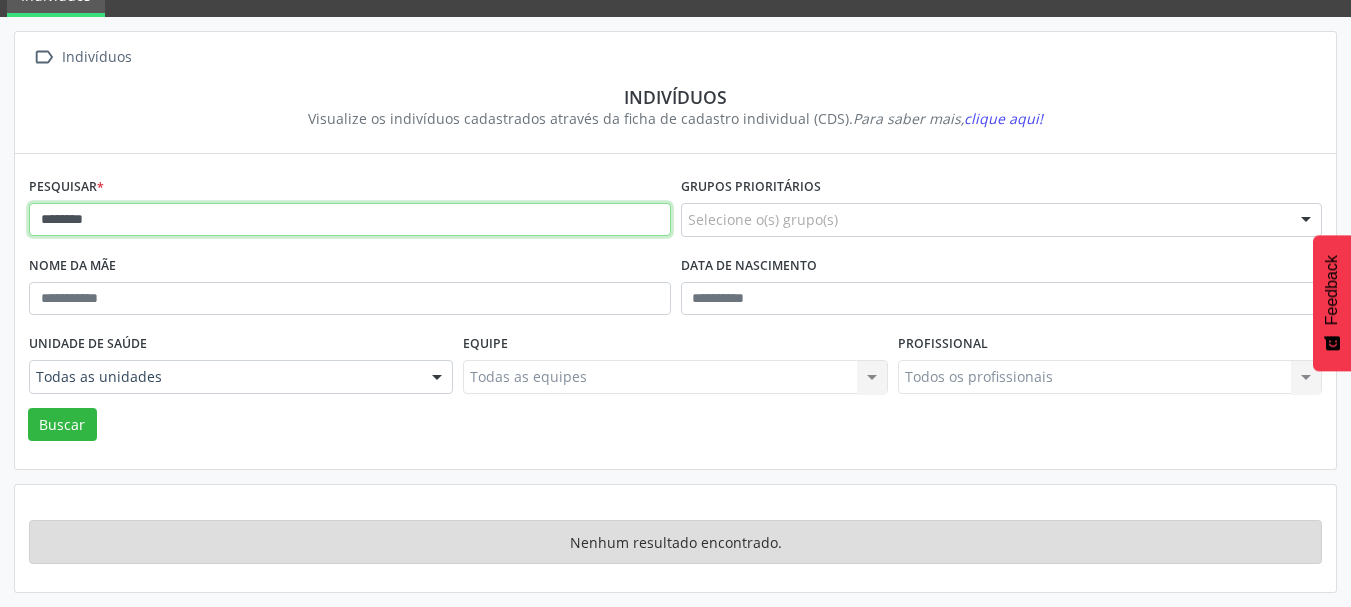 drag, startPoint x: 129, startPoint y: 225, endPoint x: 0, endPoint y: 225, distance: 129 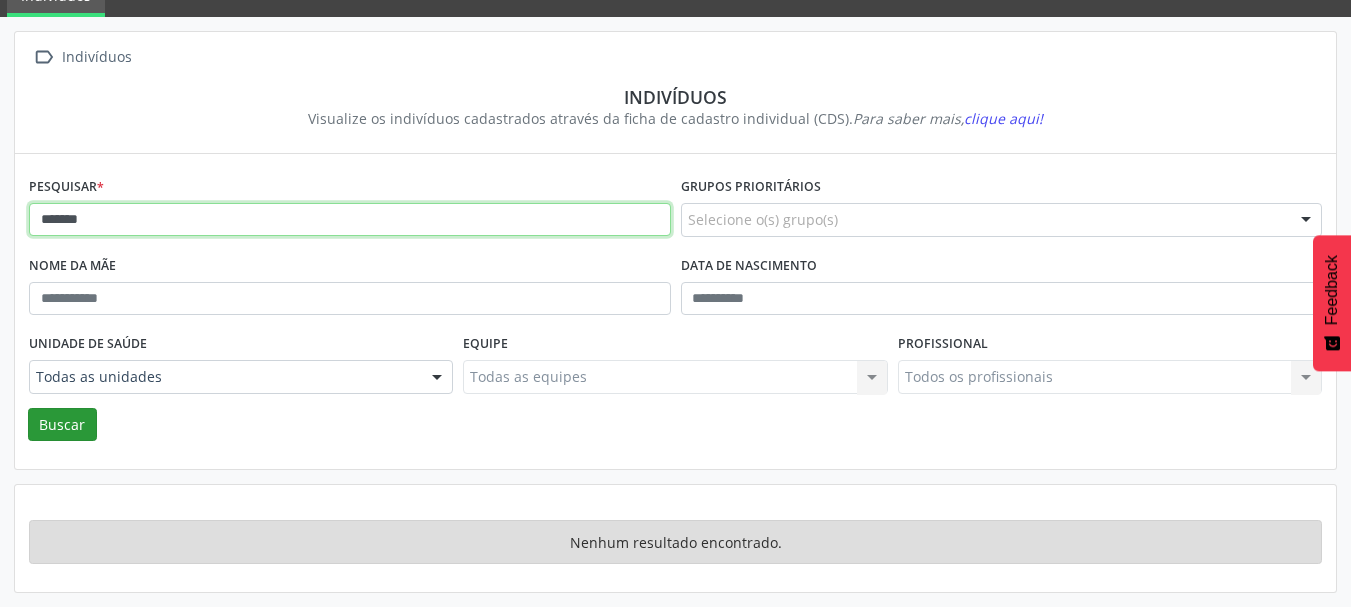 type on "*******" 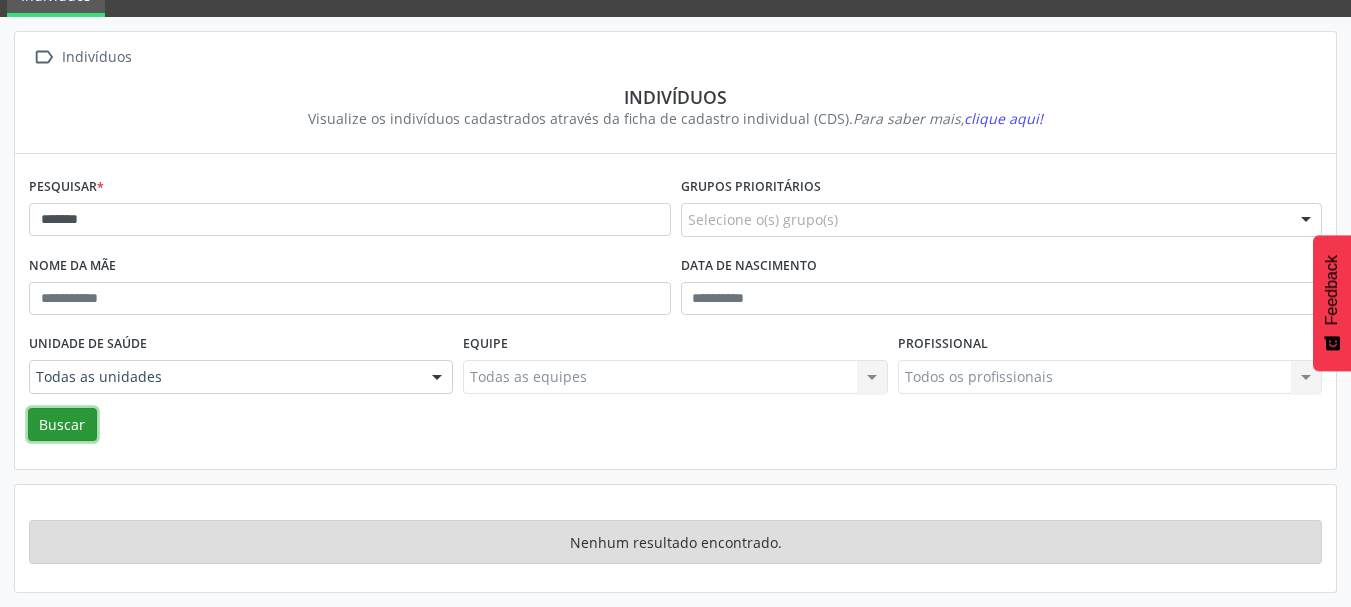 click on "Buscar" at bounding box center [62, 425] 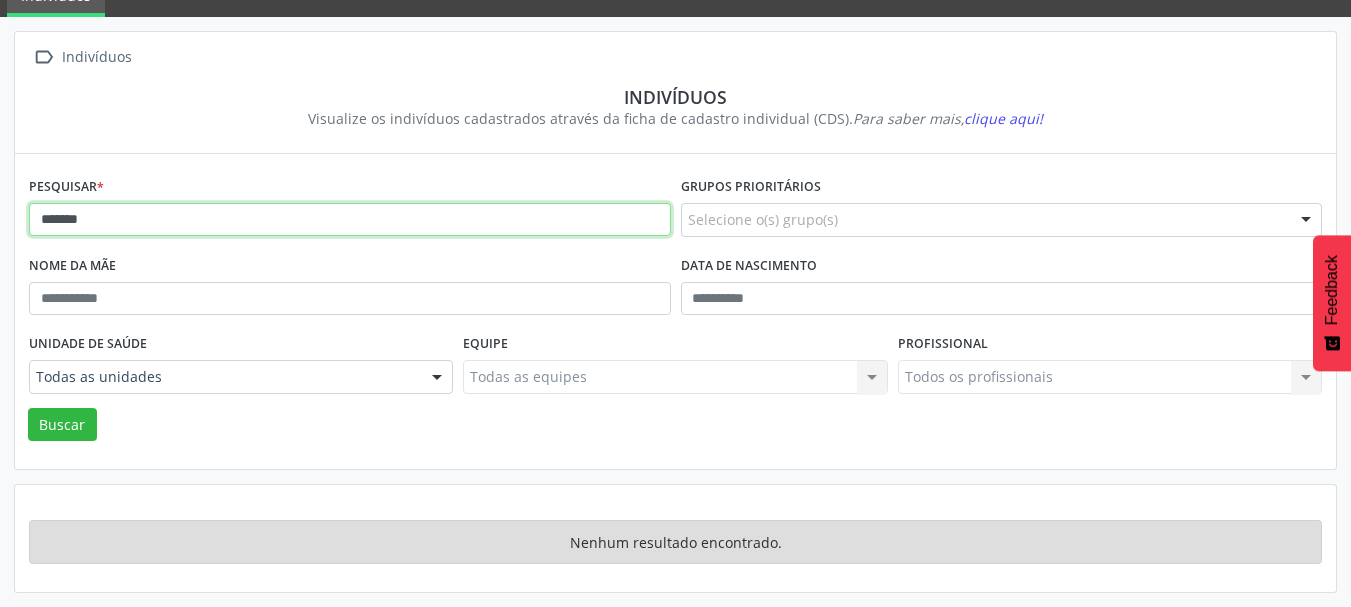 drag, startPoint x: 118, startPoint y: 219, endPoint x: 0, endPoint y: 221, distance: 118.016945 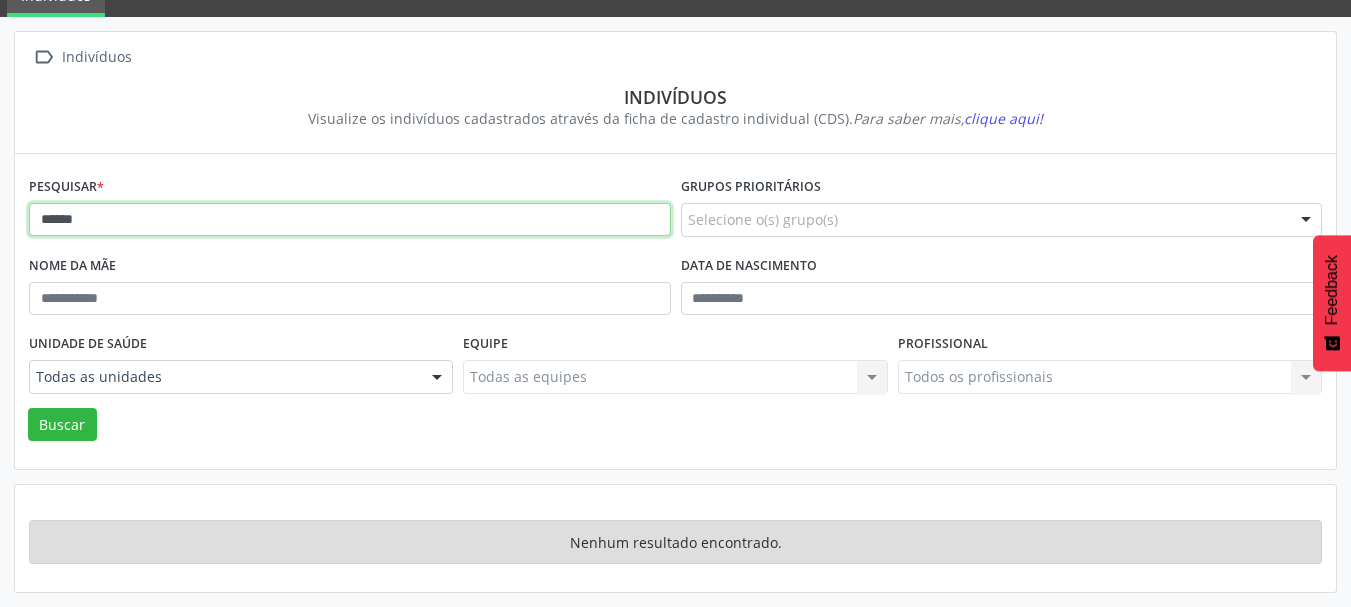 type on "*******" 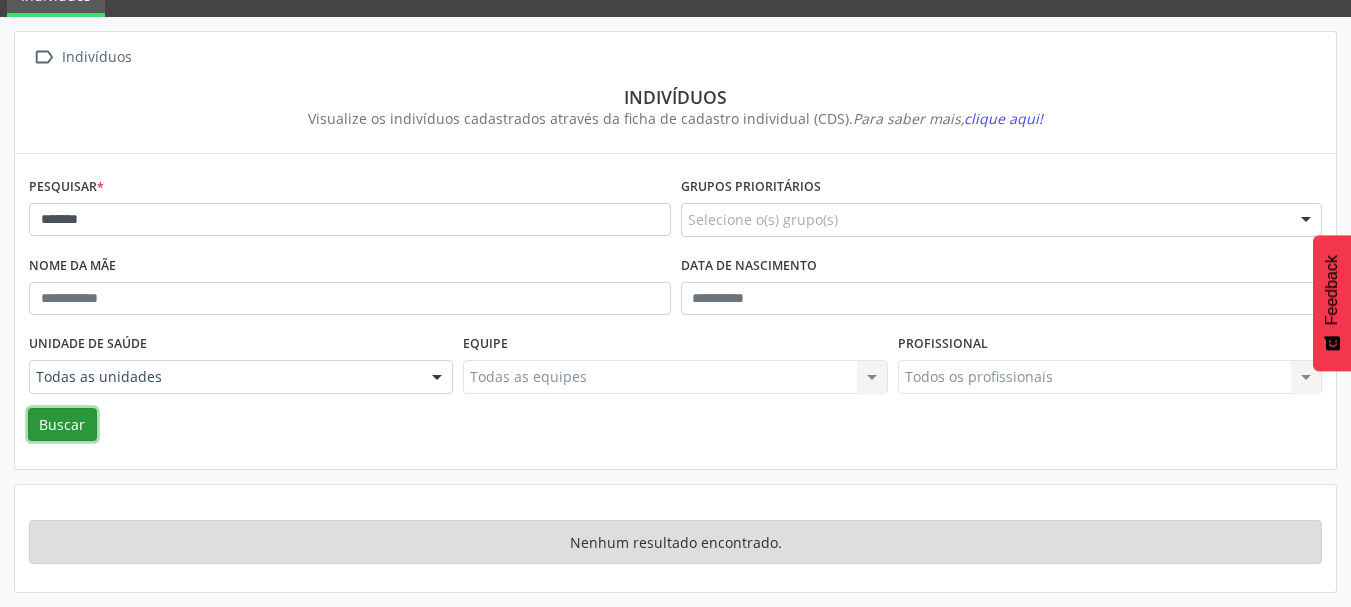 click on "Buscar" at bounding box center [62, 425] 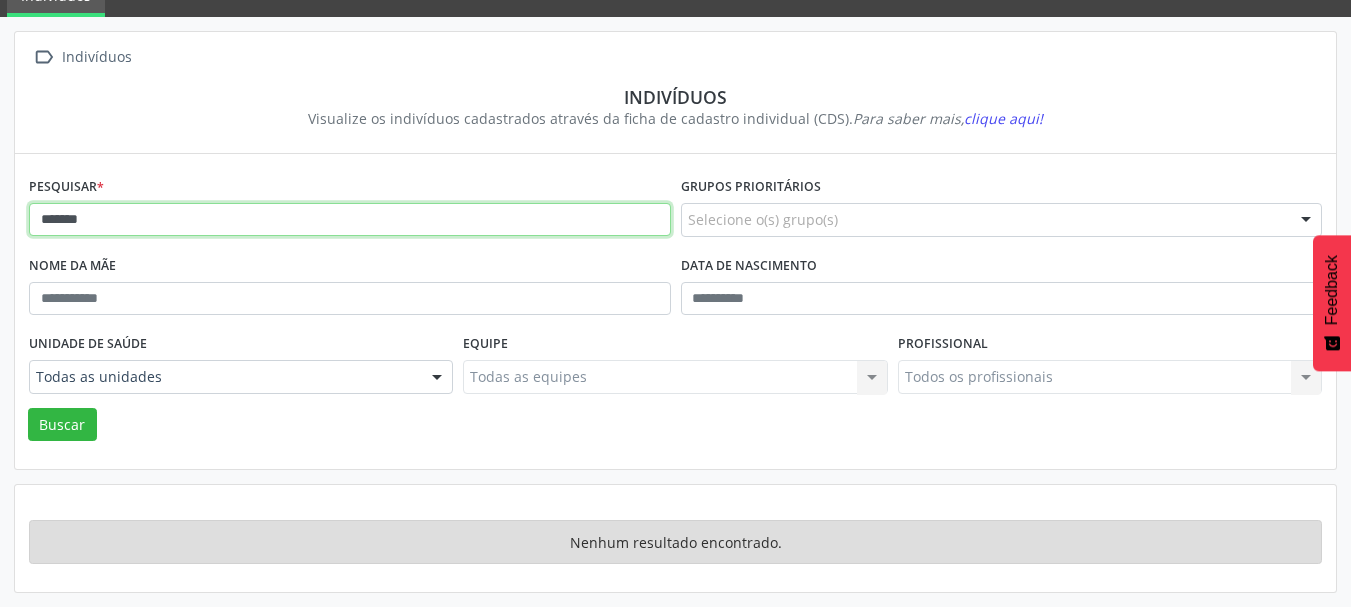 drag, startPoint x: 153, startPoint y: 228, endPoint x: 0, endPoint y: 177, distance: 161.27615 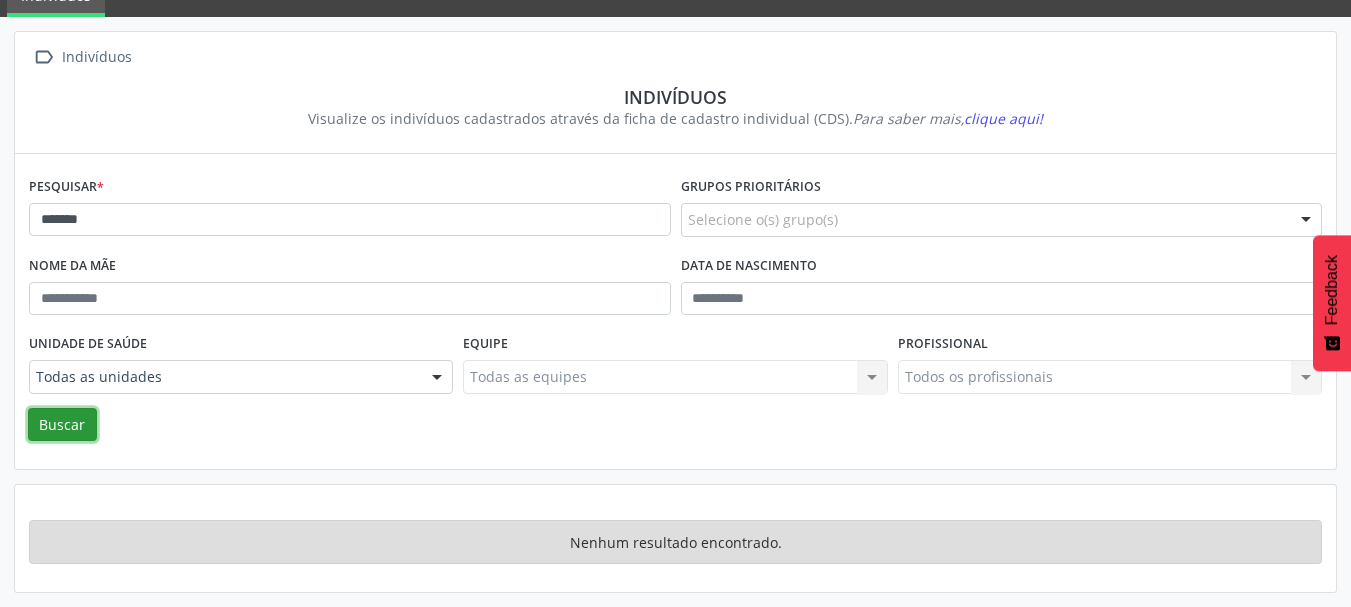 click on "Buscar" at bounding box center [62, 425] 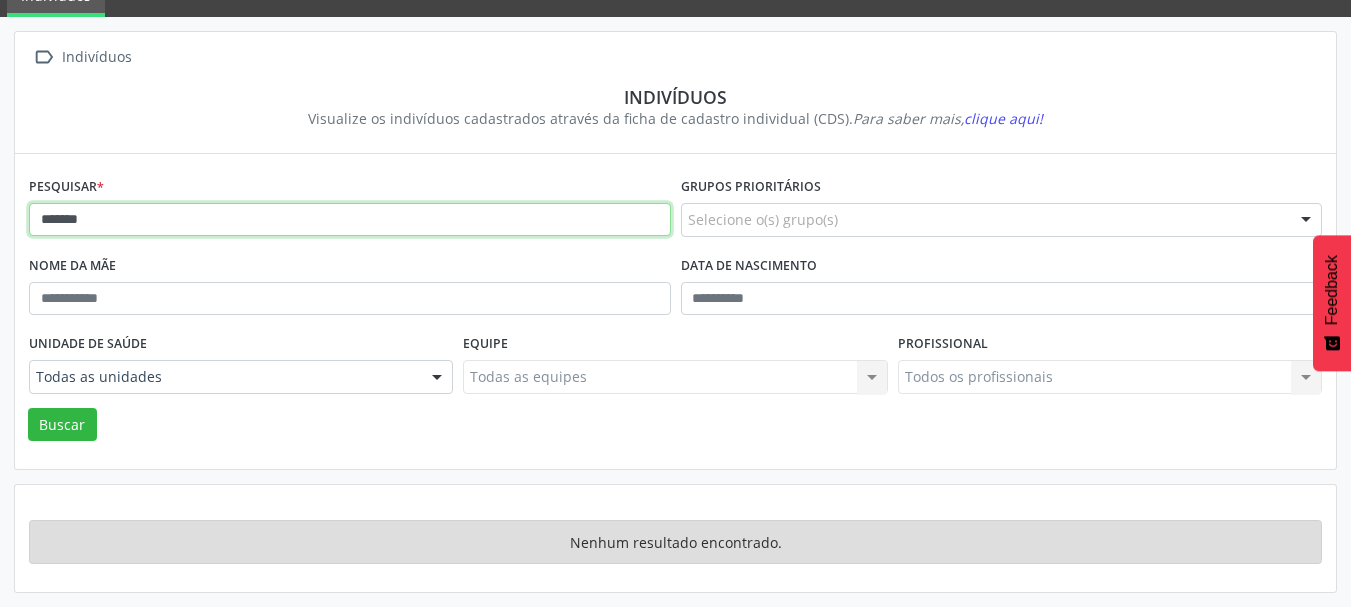 click on "*******" at bounding box center [350, 220] 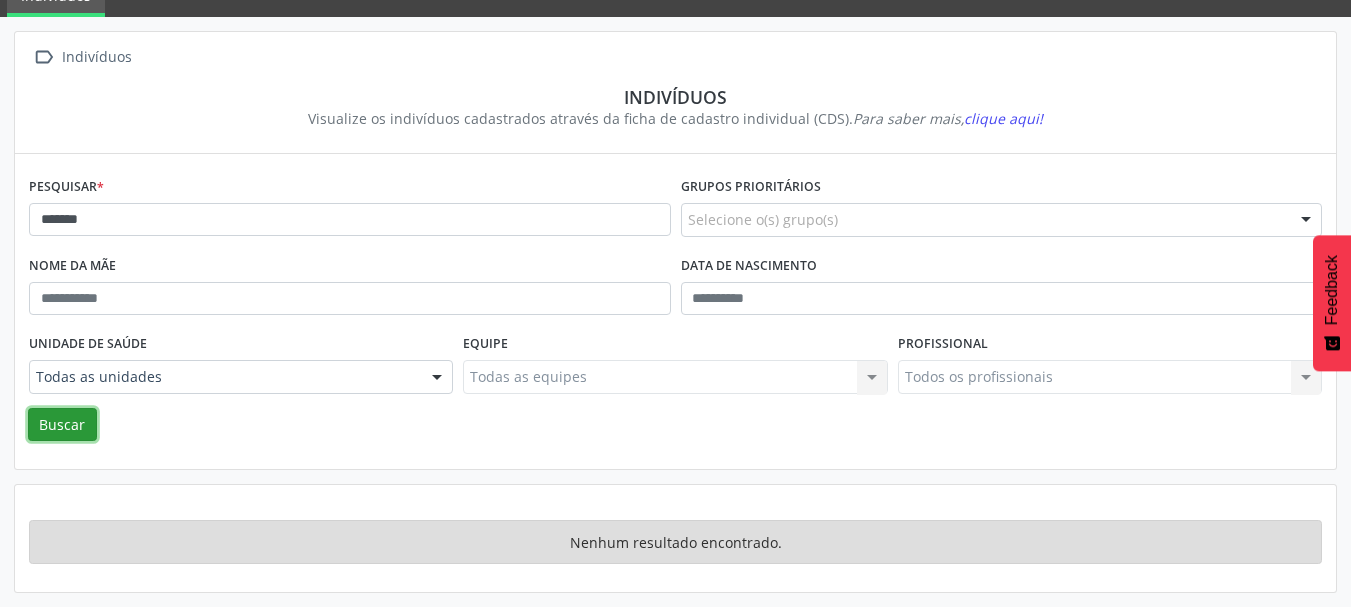 click on "Buscar" at bounding box center (62, 425) 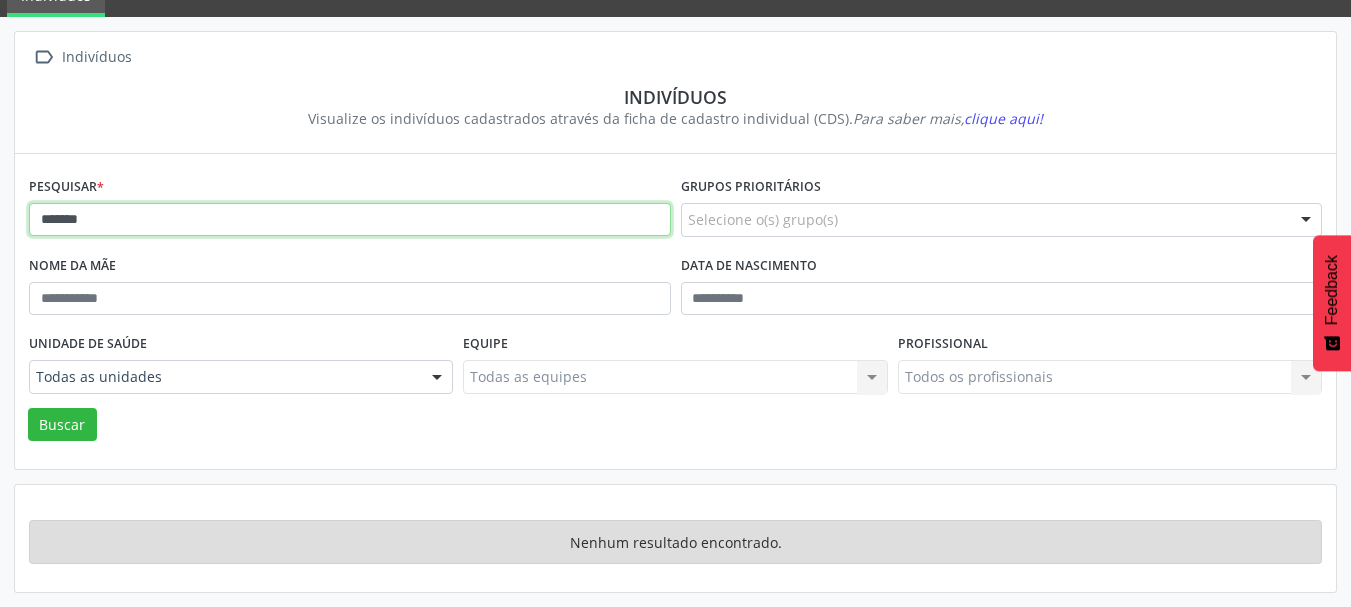 click on "*******" at bounding box center [350, 220] 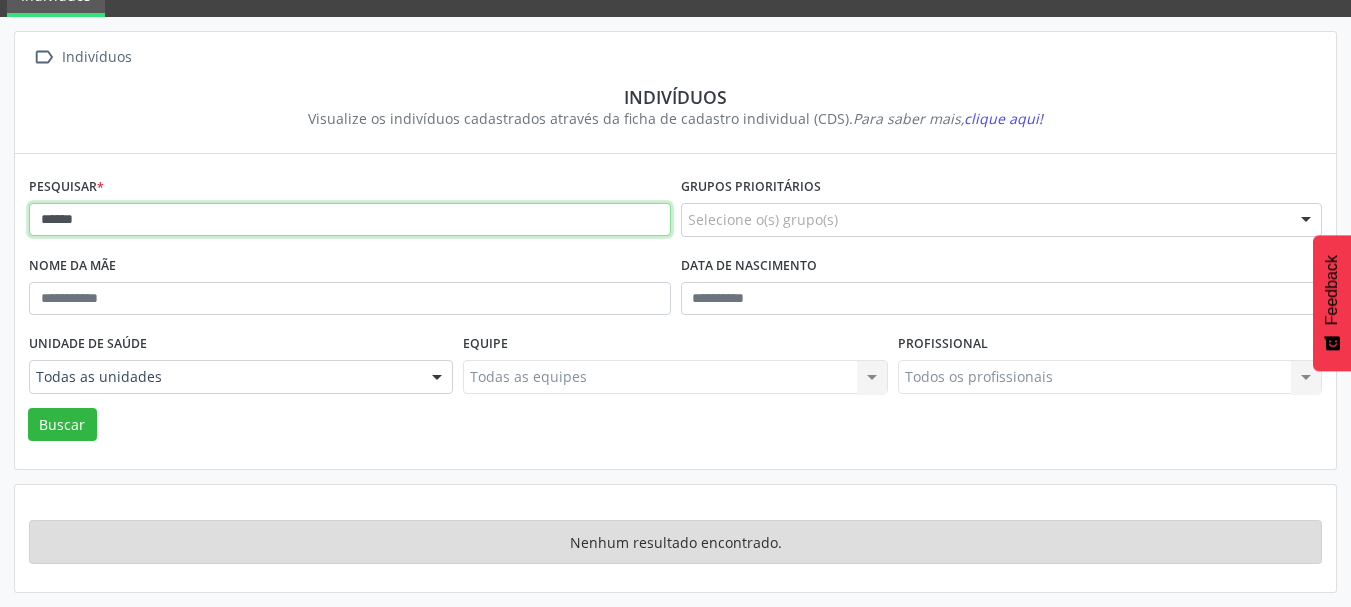 type on "*******" 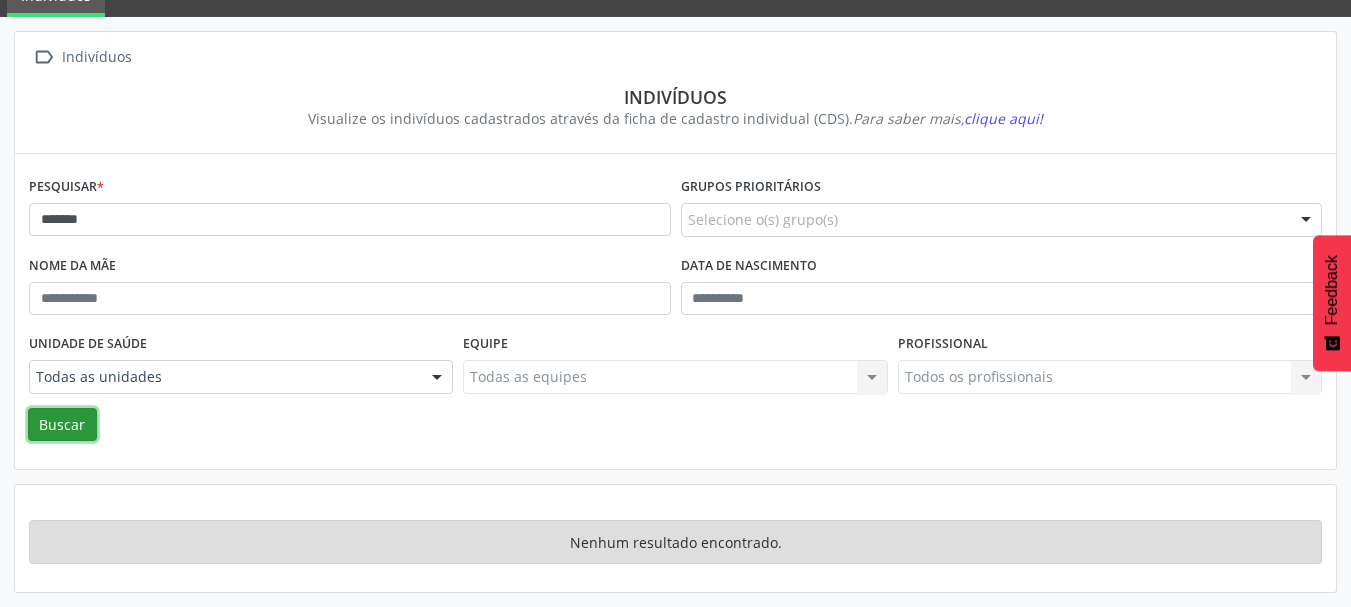 click on "Buscar" at bounding box center (62, 425) 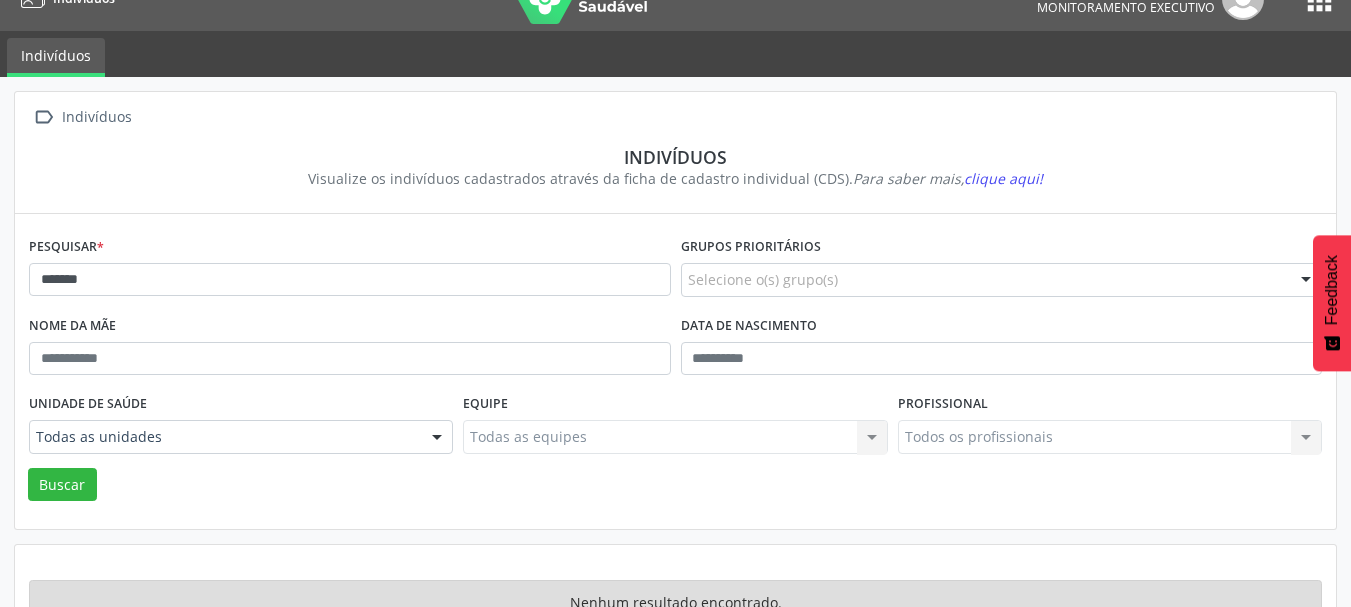 scroll, scrollTop: 0, scrollLeft: 0, axis: both 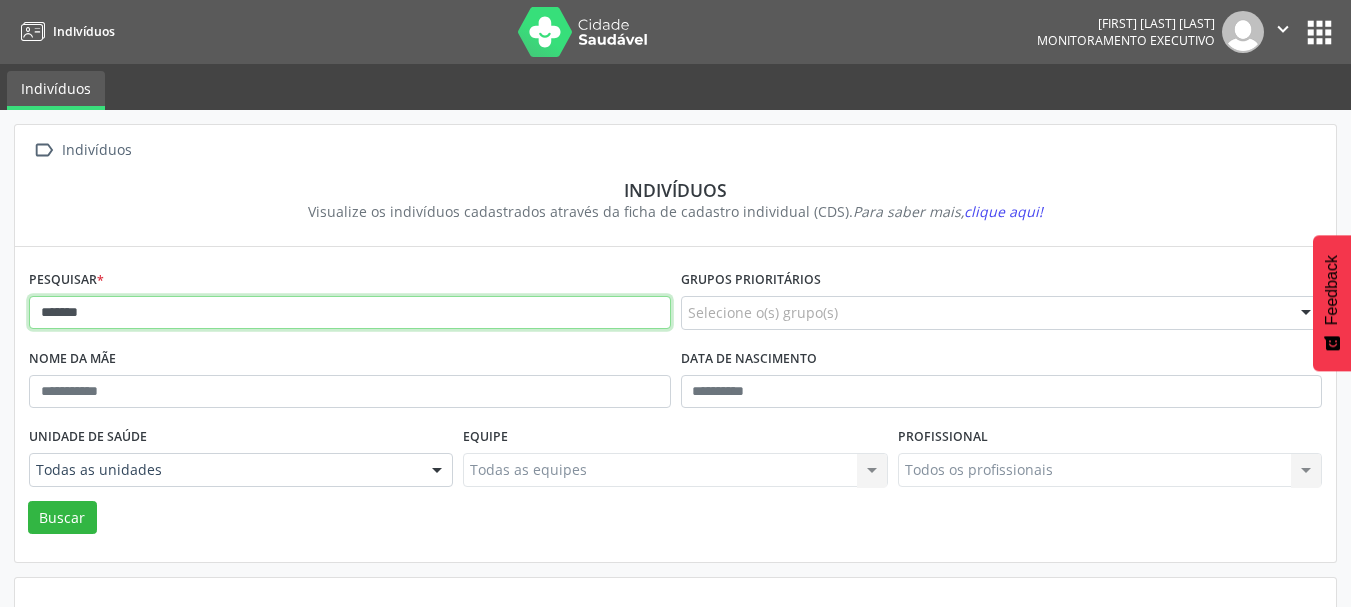 click on "*******" at bounding box center (350, 313) 